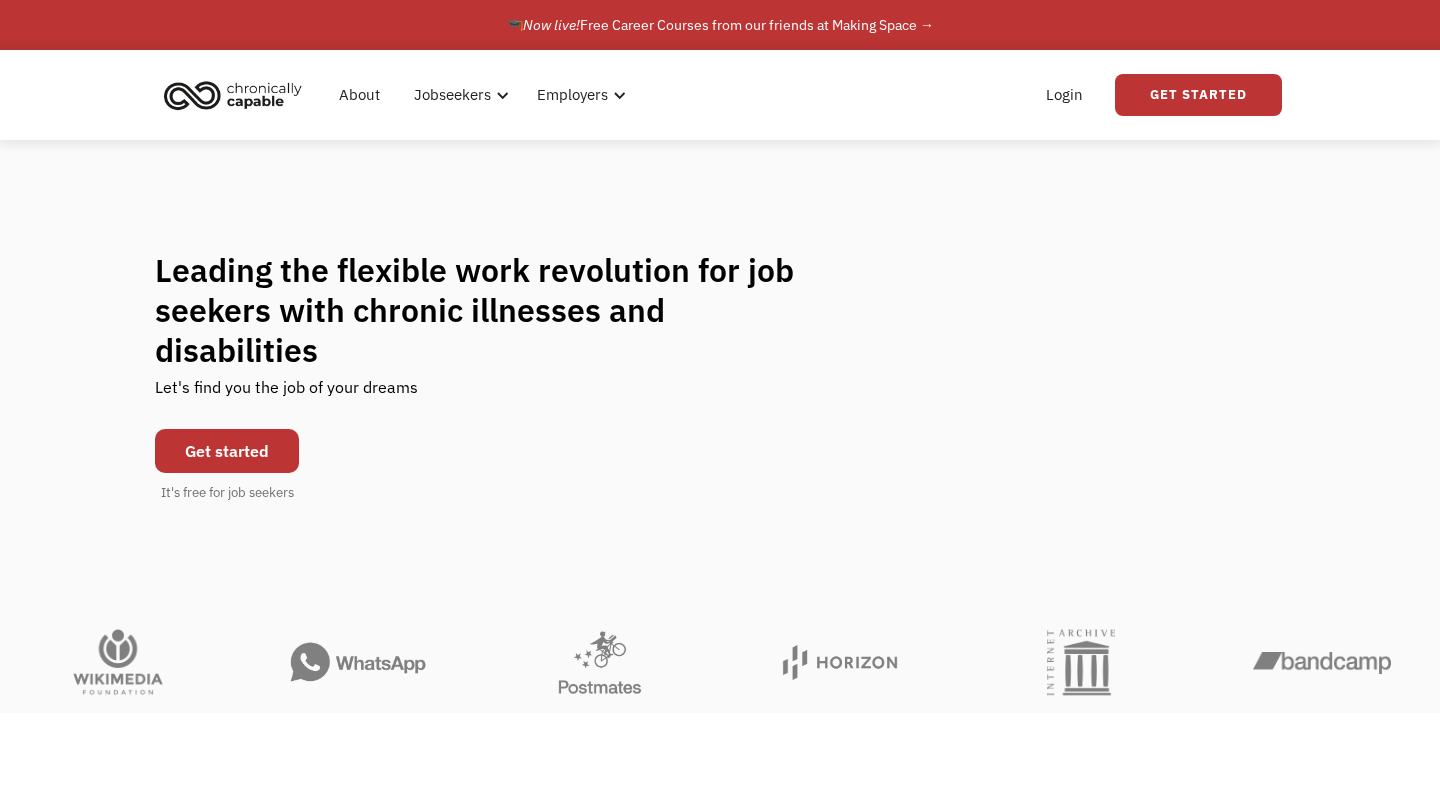 scroll, scrollTop: 0, scrollLeft: 0, axis: both 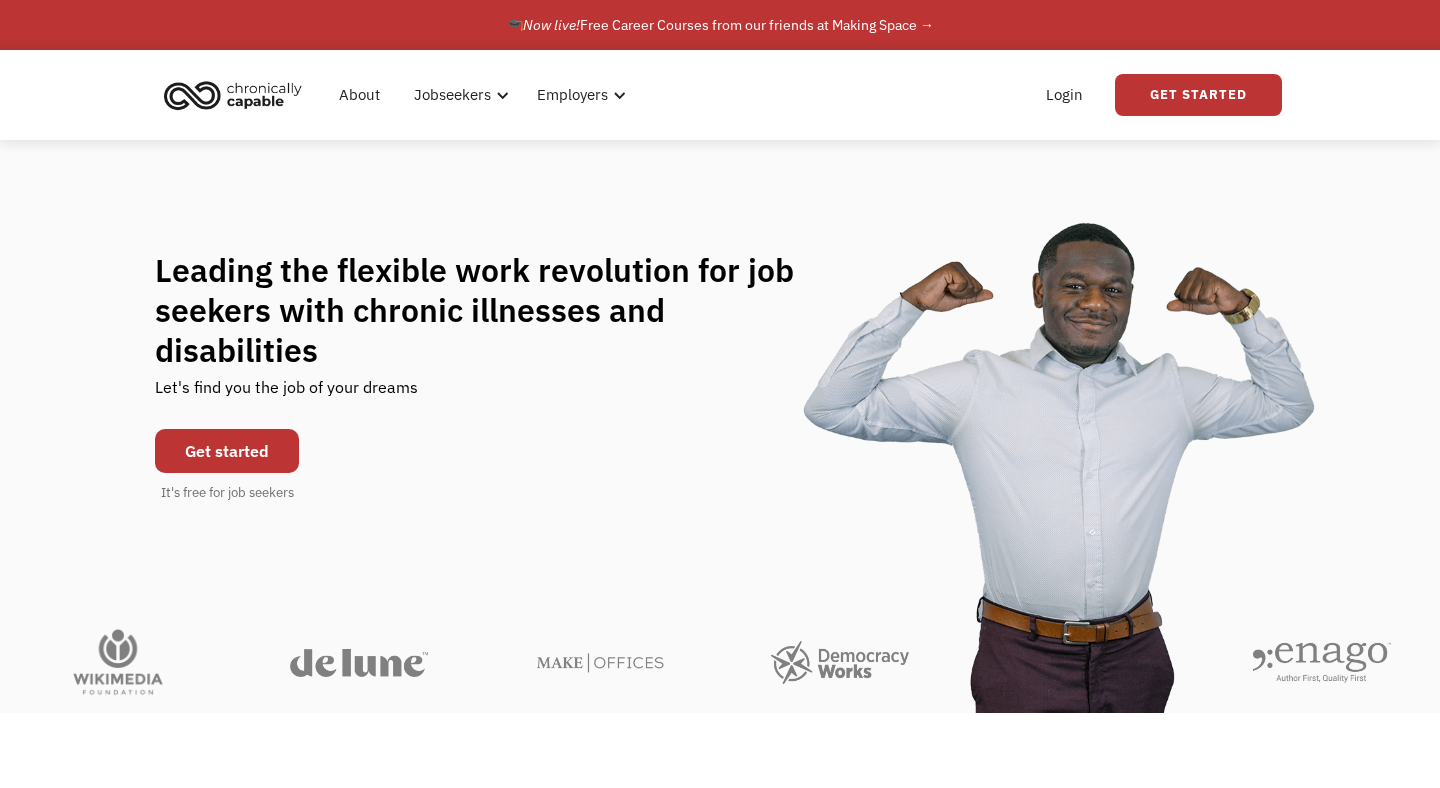 click on "Get started" at bounding box center (227, 451) 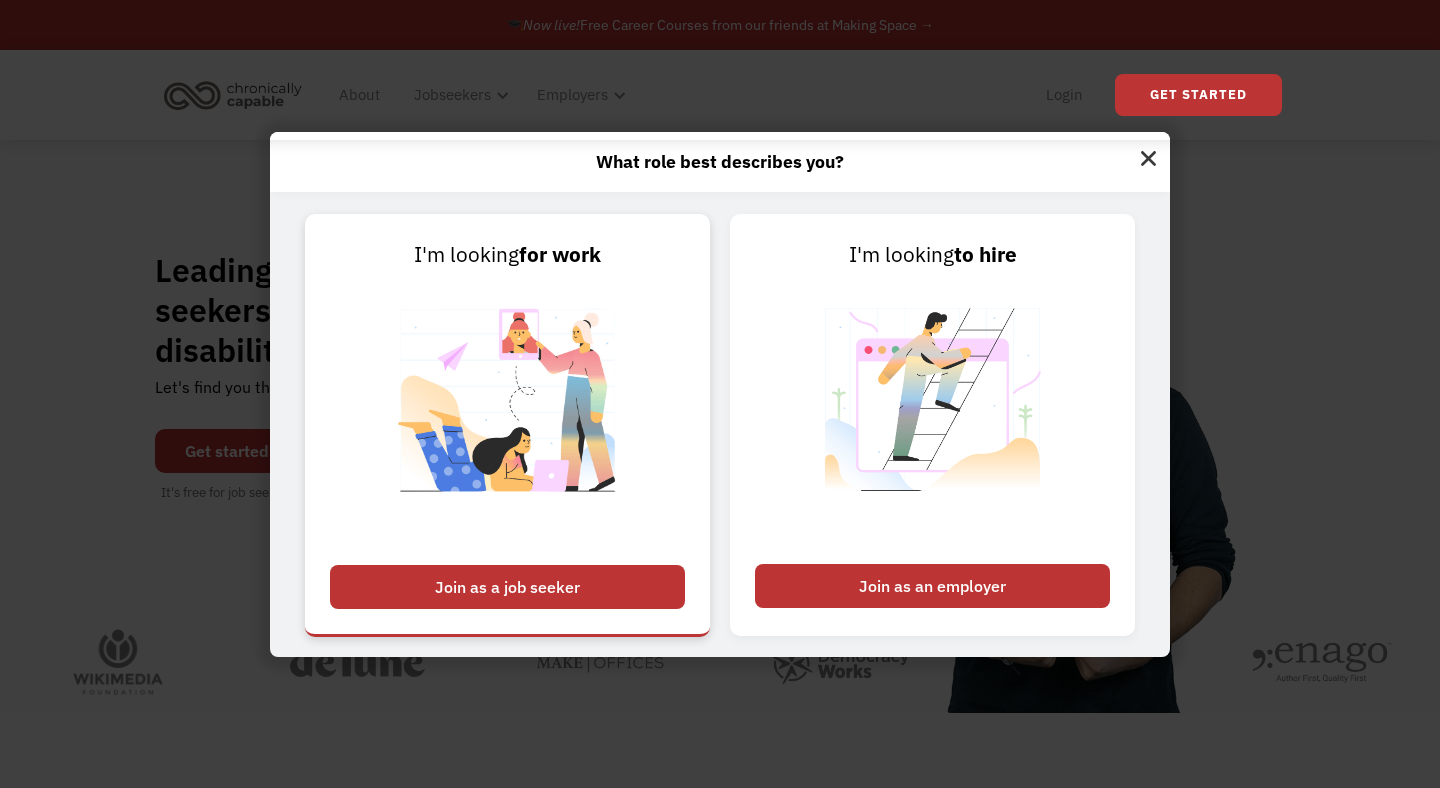 click on "Join as a job seeker" at bounding box center [507, 587] 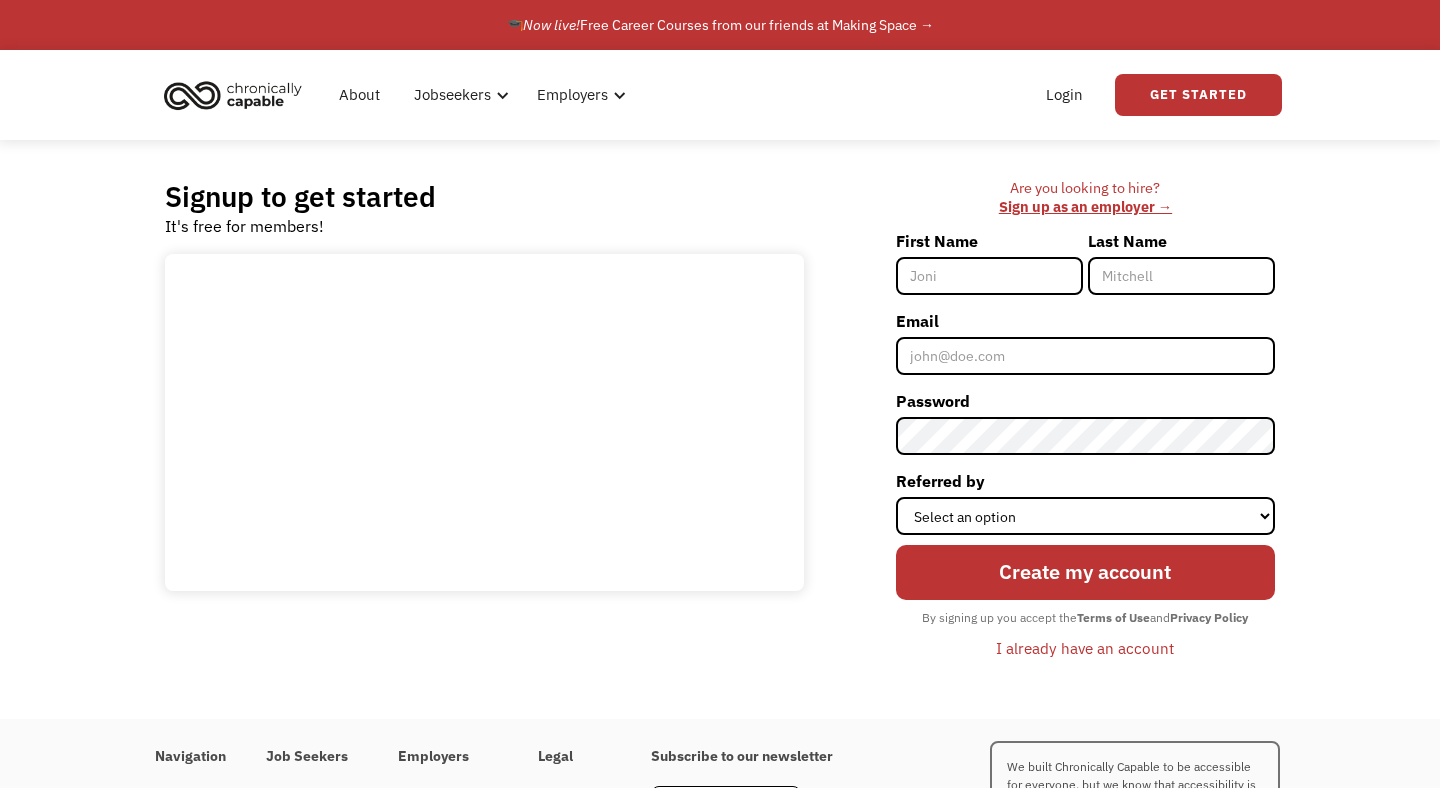 scroll, scrollTop: 0, scrollLeft: 0, axis: both 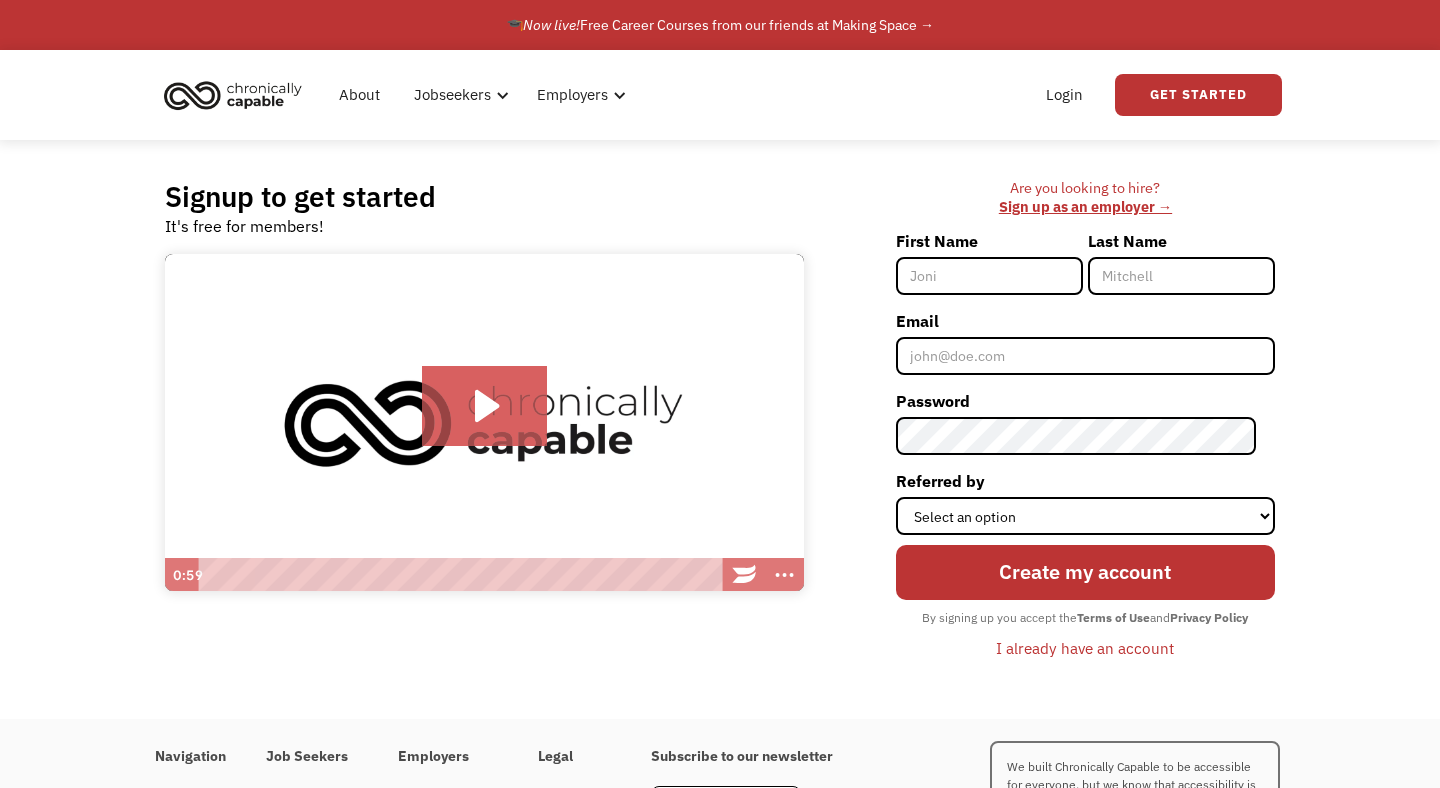 click on "First Name" at bounding box center (989, 276) 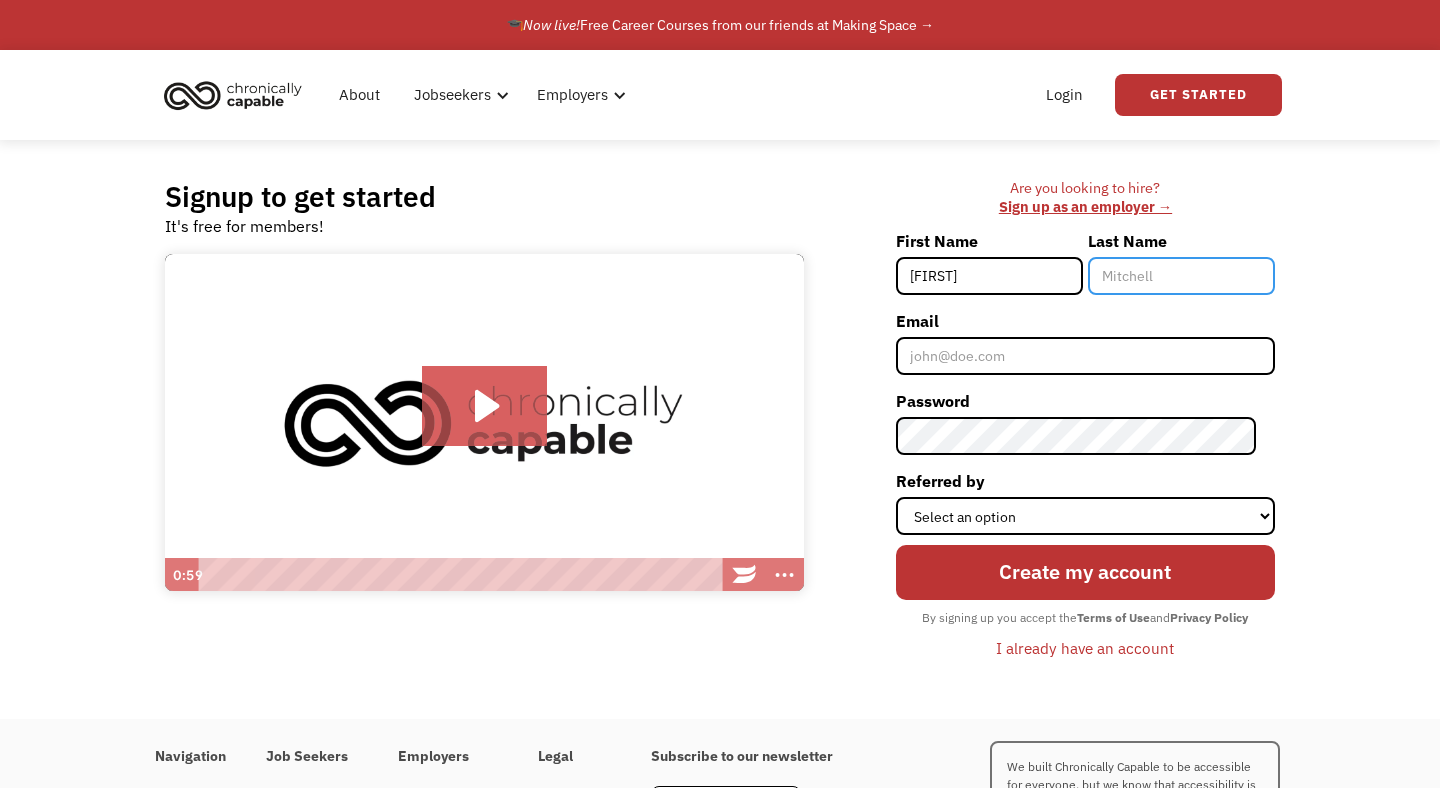 type on "[LAST]" 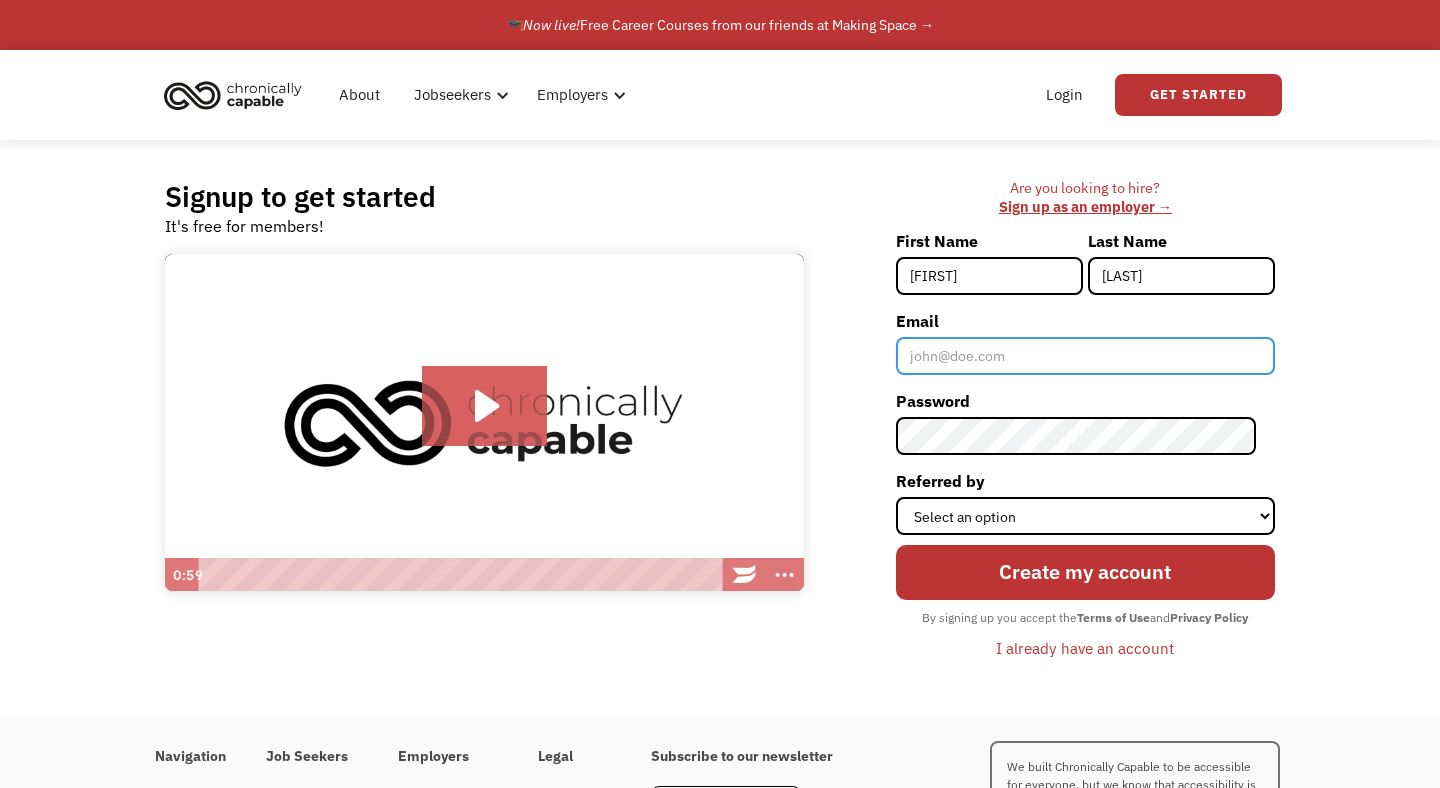 click on "Email" at bounding box center (1085, 356) 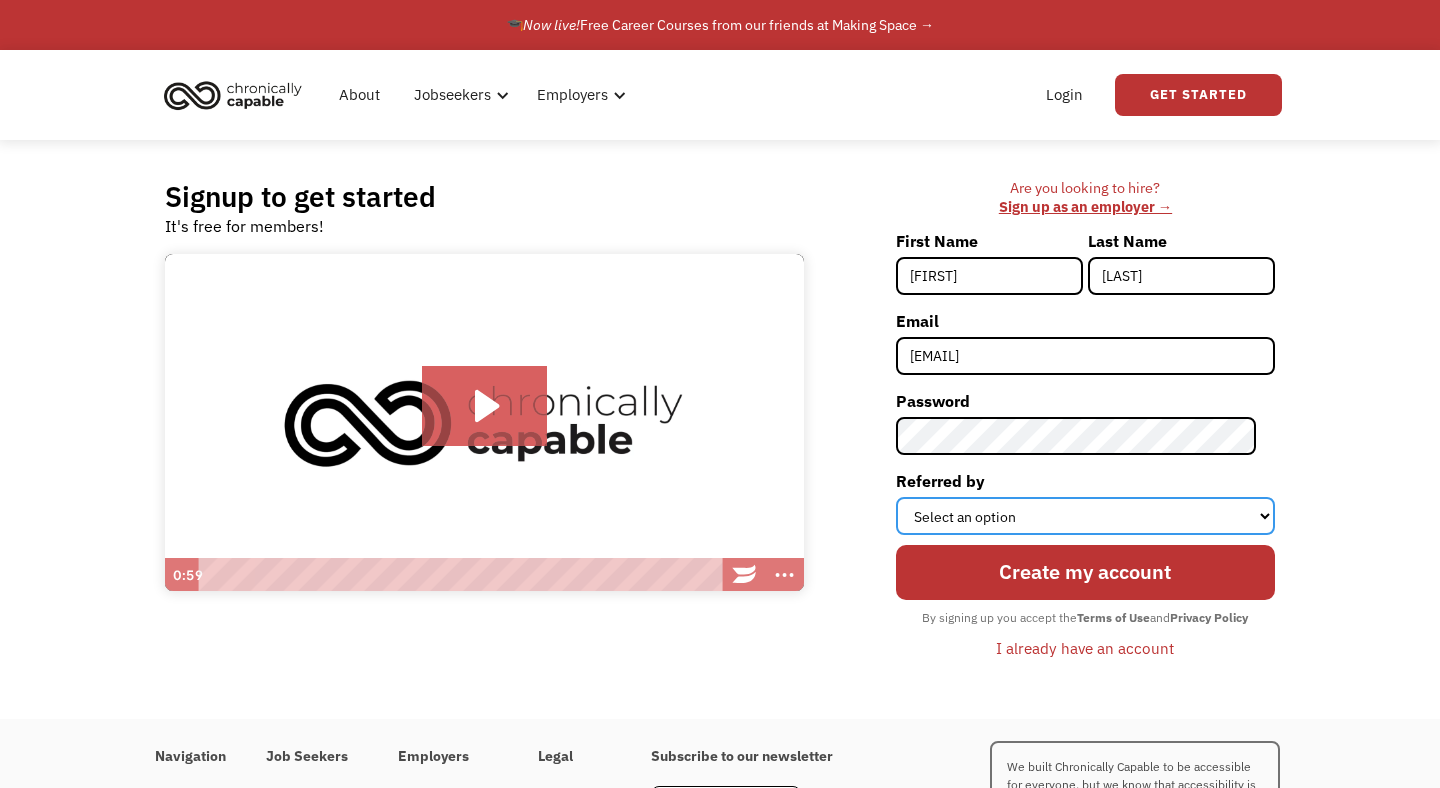 click on "Select an option Instagram Facebook Twitter Search Engine News Article Word of Mouth Employer Other" at bounding box center [1085, 516] 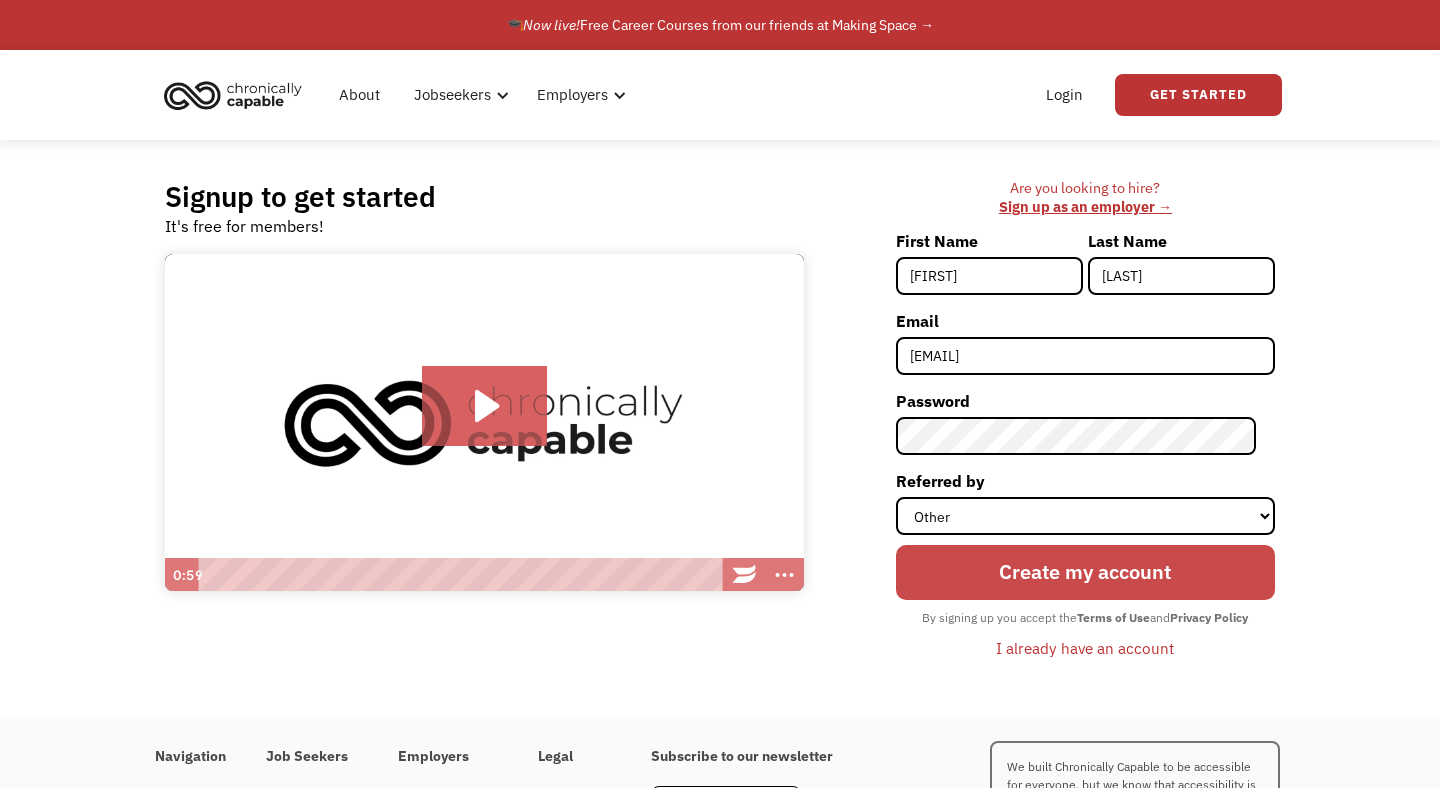 click on "Create my account" at bounding box center (1085, 573) 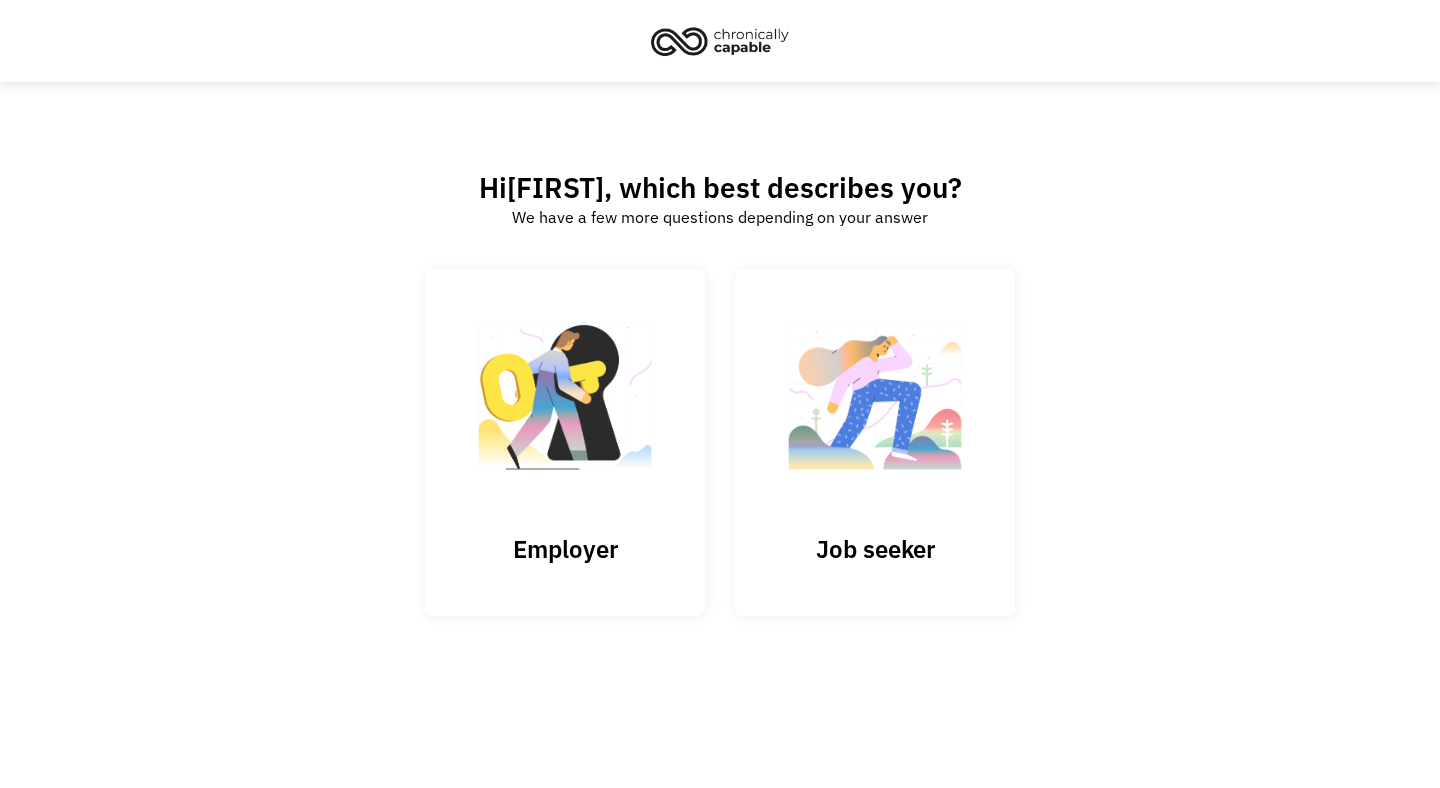 scroll, scrollTop: 0, scrollLeft: 0, axis: both 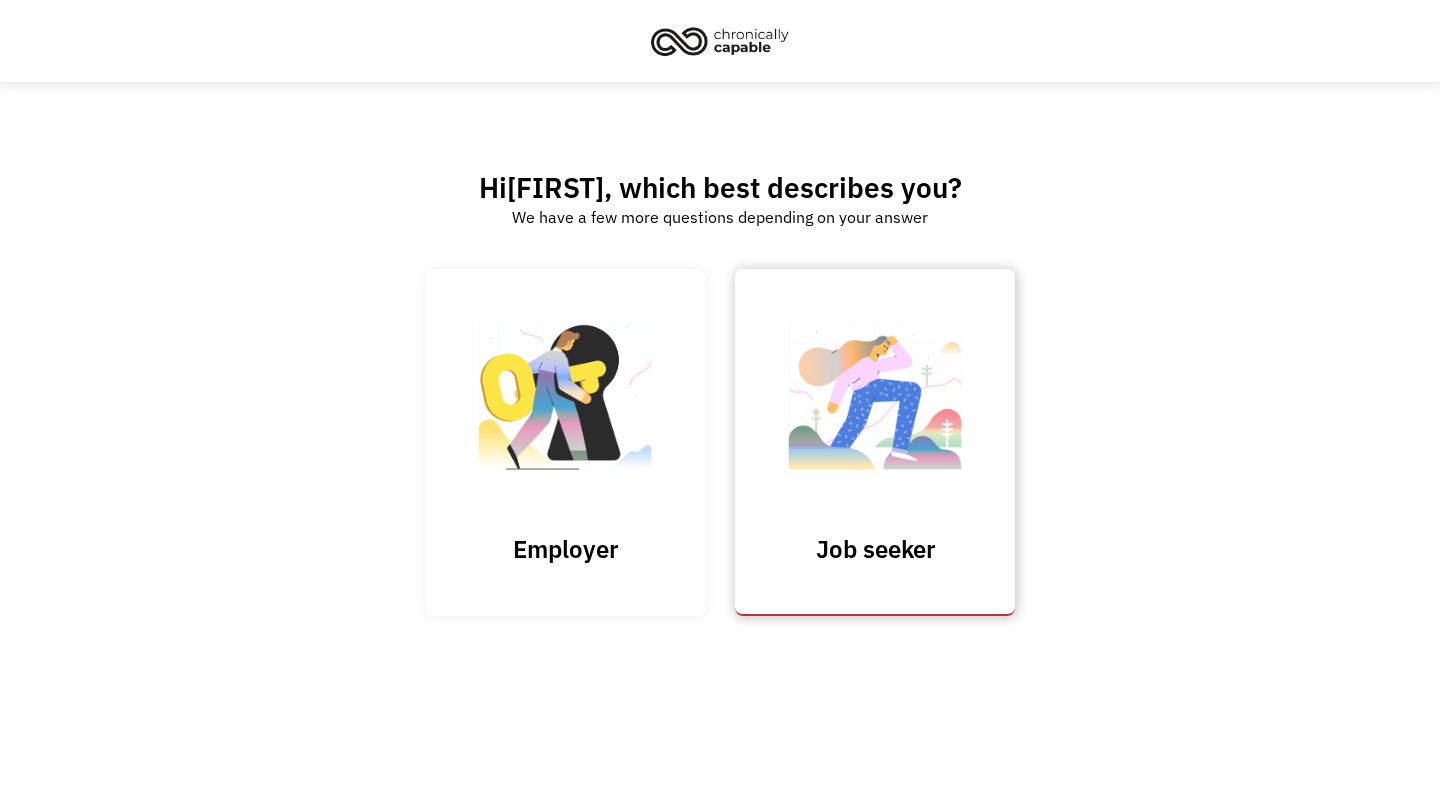 click at bounding box center [875, 406] 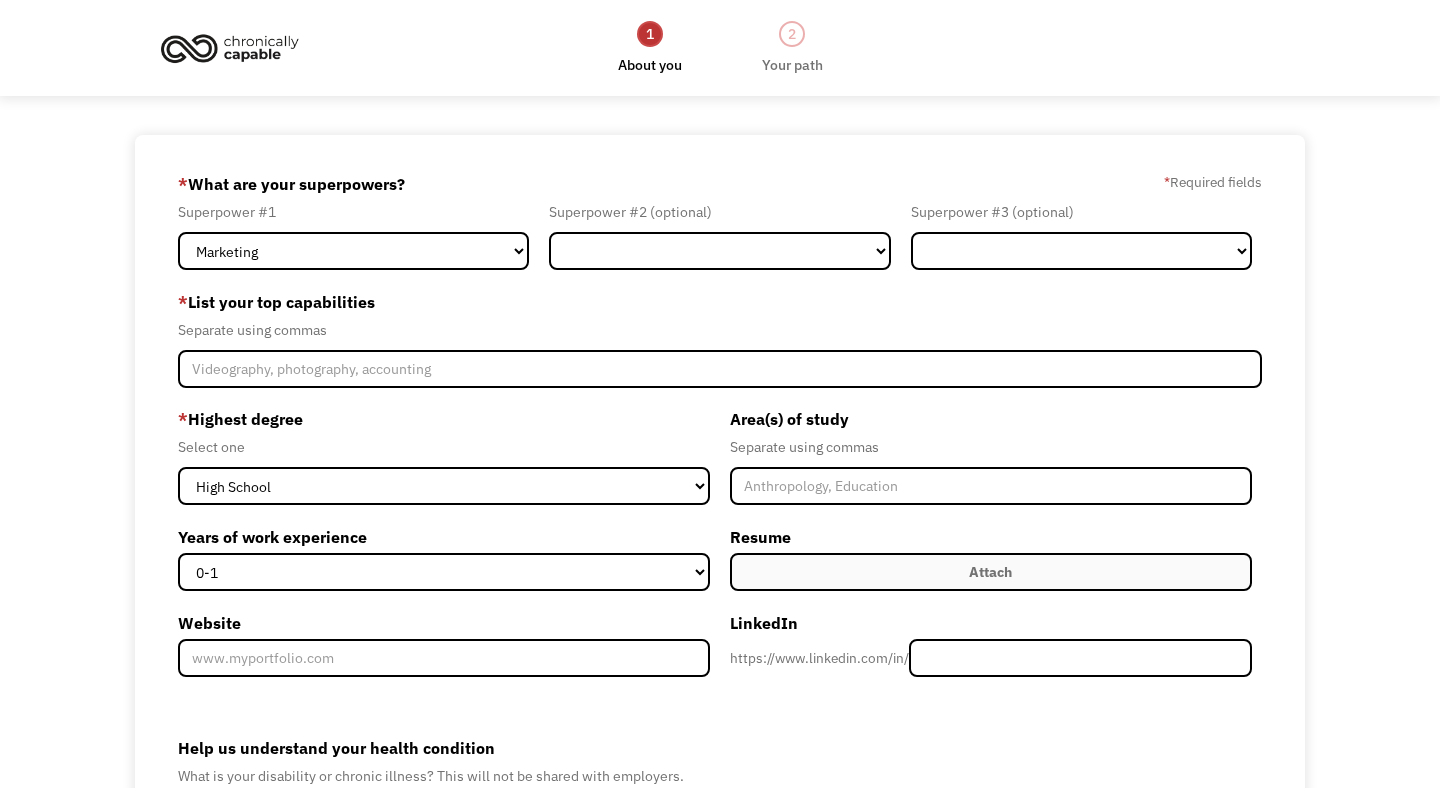 scroll, scrollTop: 0, scrollLeft: 0, axis: both 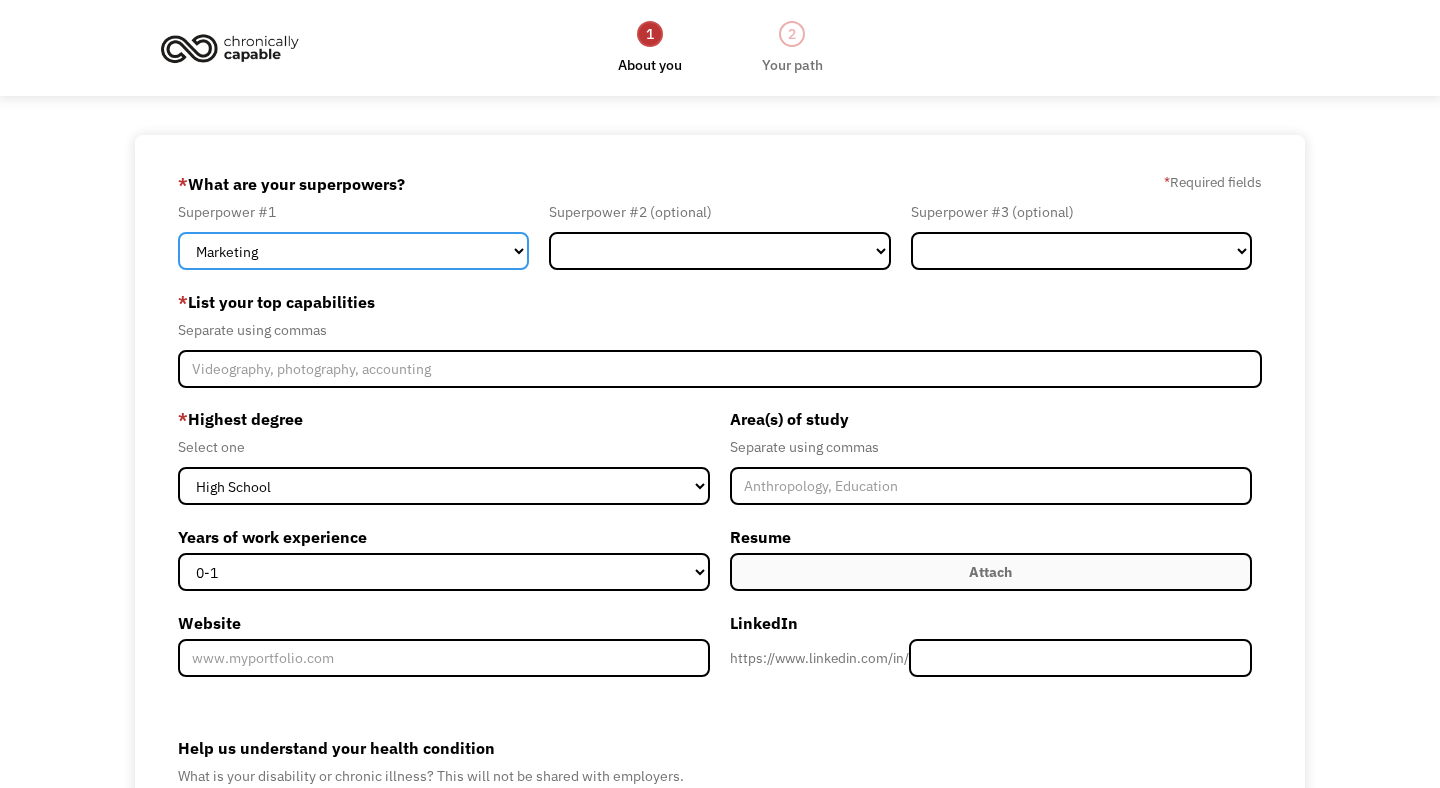 click on "Marketing Human Resources Finance Technology Operations Sales Industrial & Manufacturing Administration Legal Communications & Public Relations Customer Service Design Healthcare Science & Education Engineering & Construction Other" at bounding box center (353, 251) 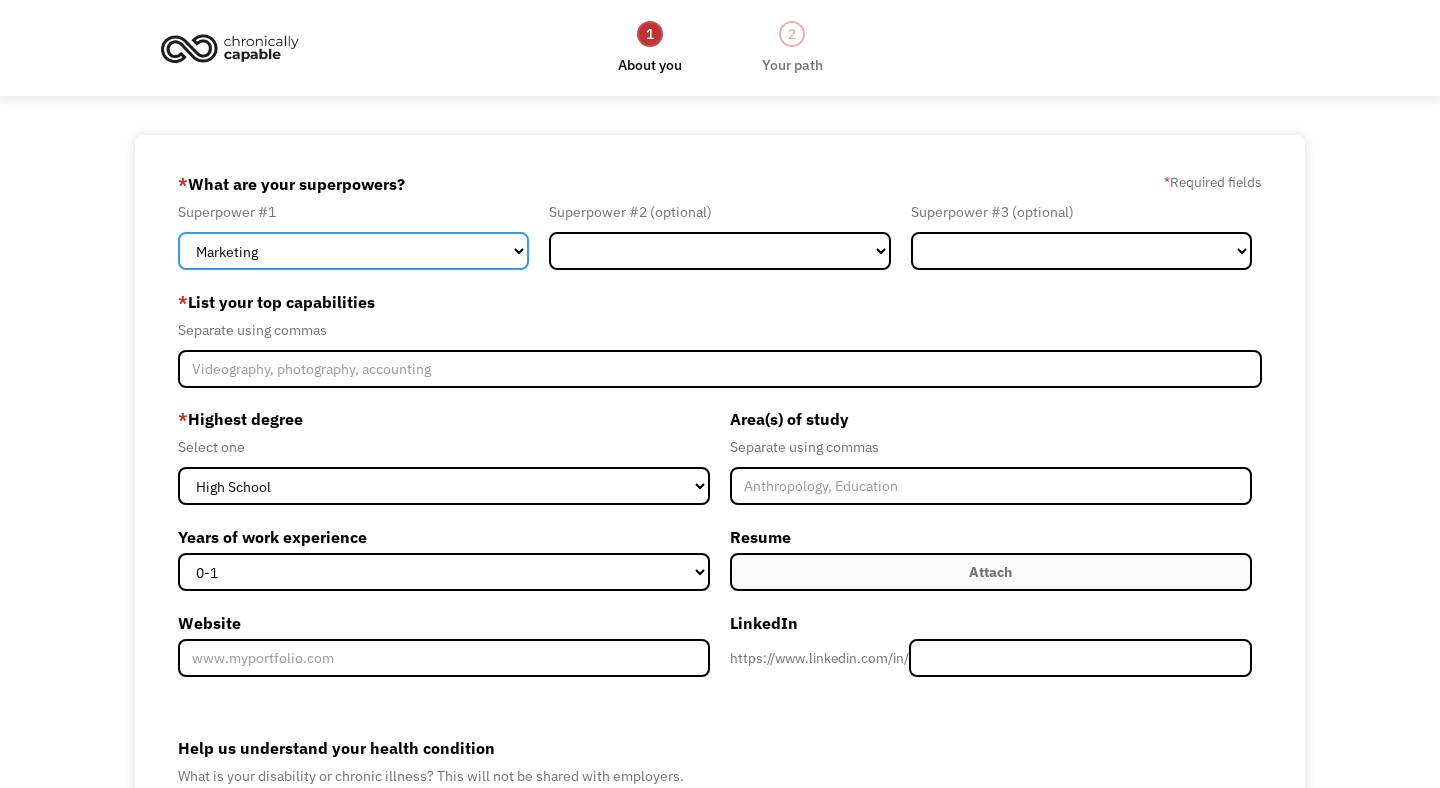 select on "Customer Service" 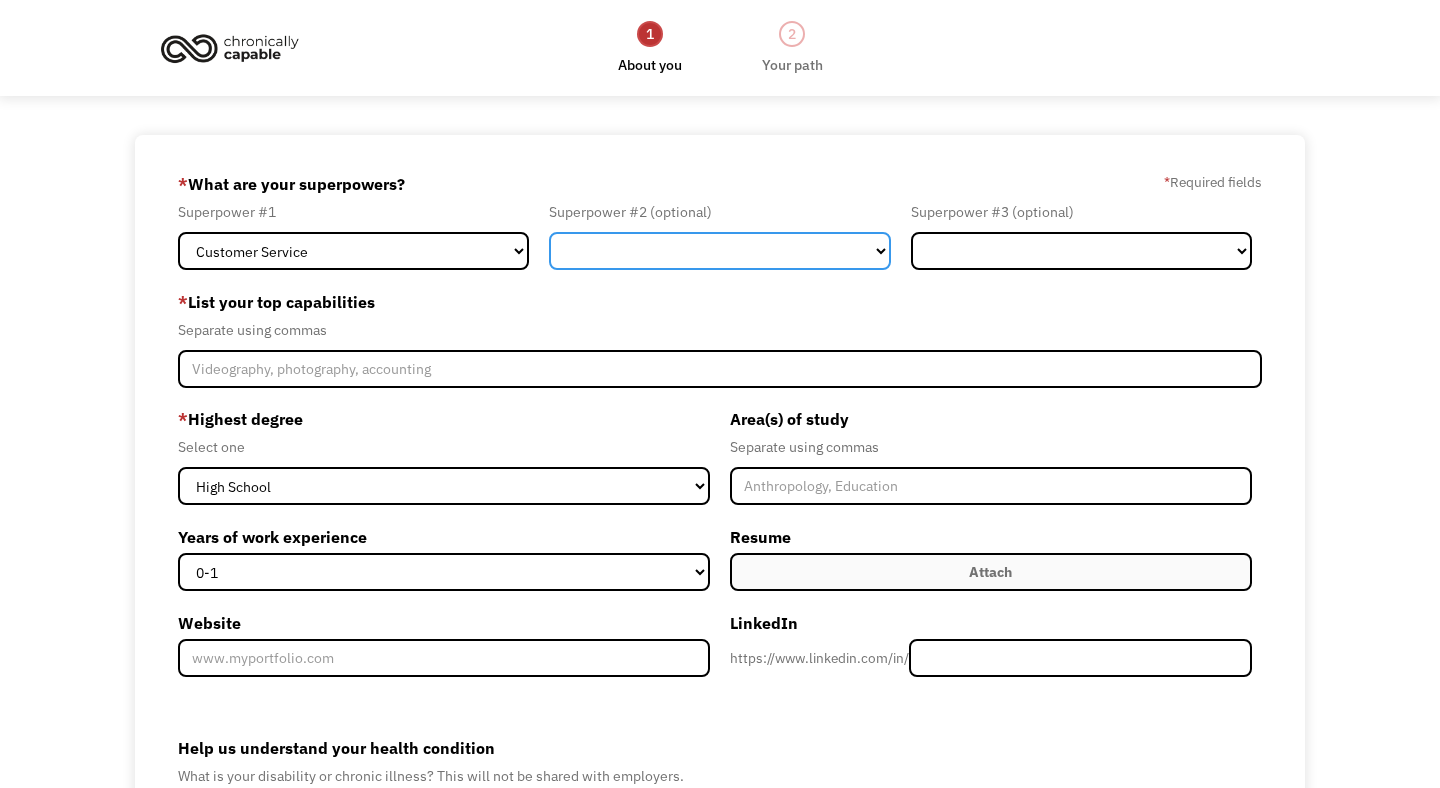 click on "Marketing Human Resources Finance Technology Operations Sales Industrial & Manufacturing Administration Legal Communications & Public Relations Customer Service Design Healthcare Science & Education Engineering & Construction Other" at bounding box center (719, 251) 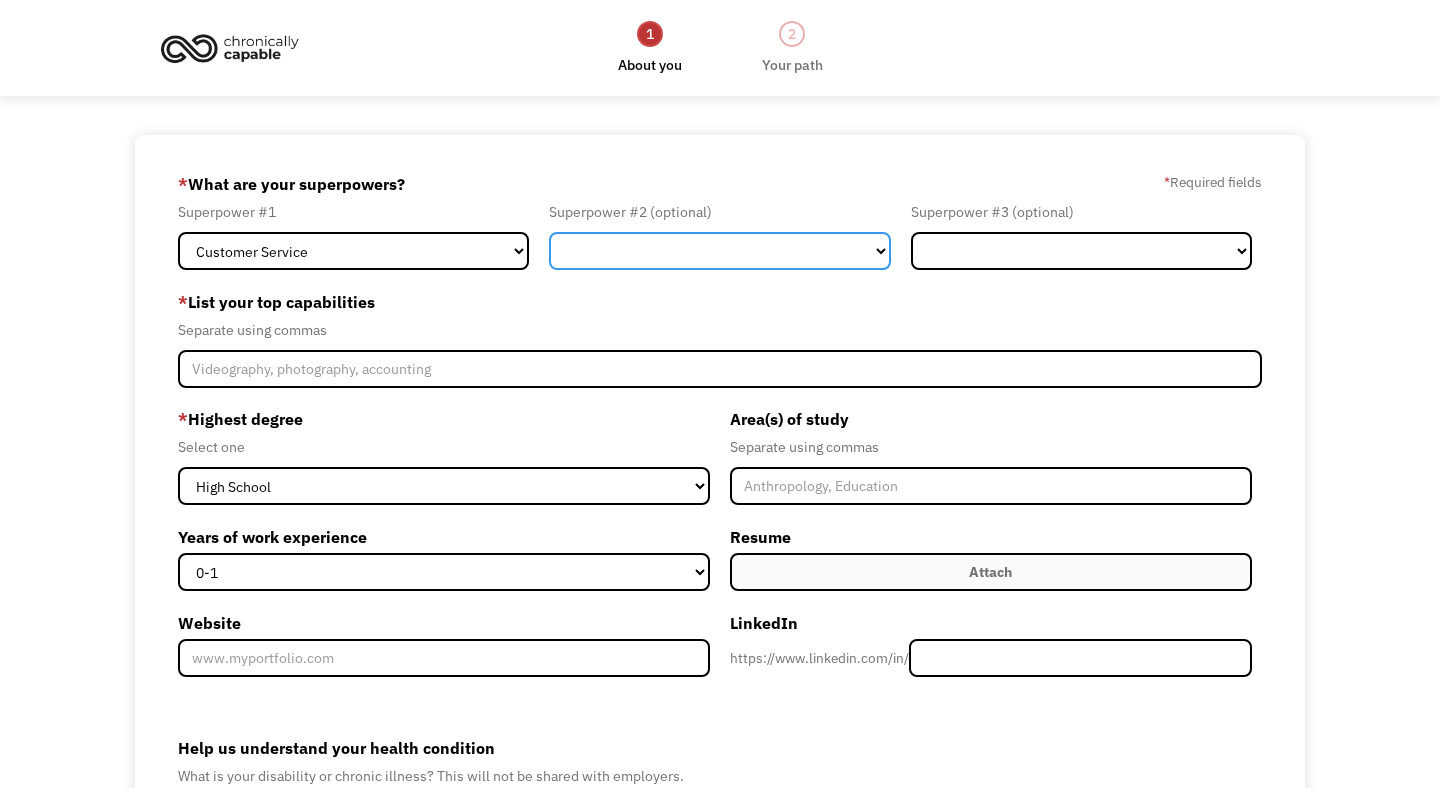 select on "Other" 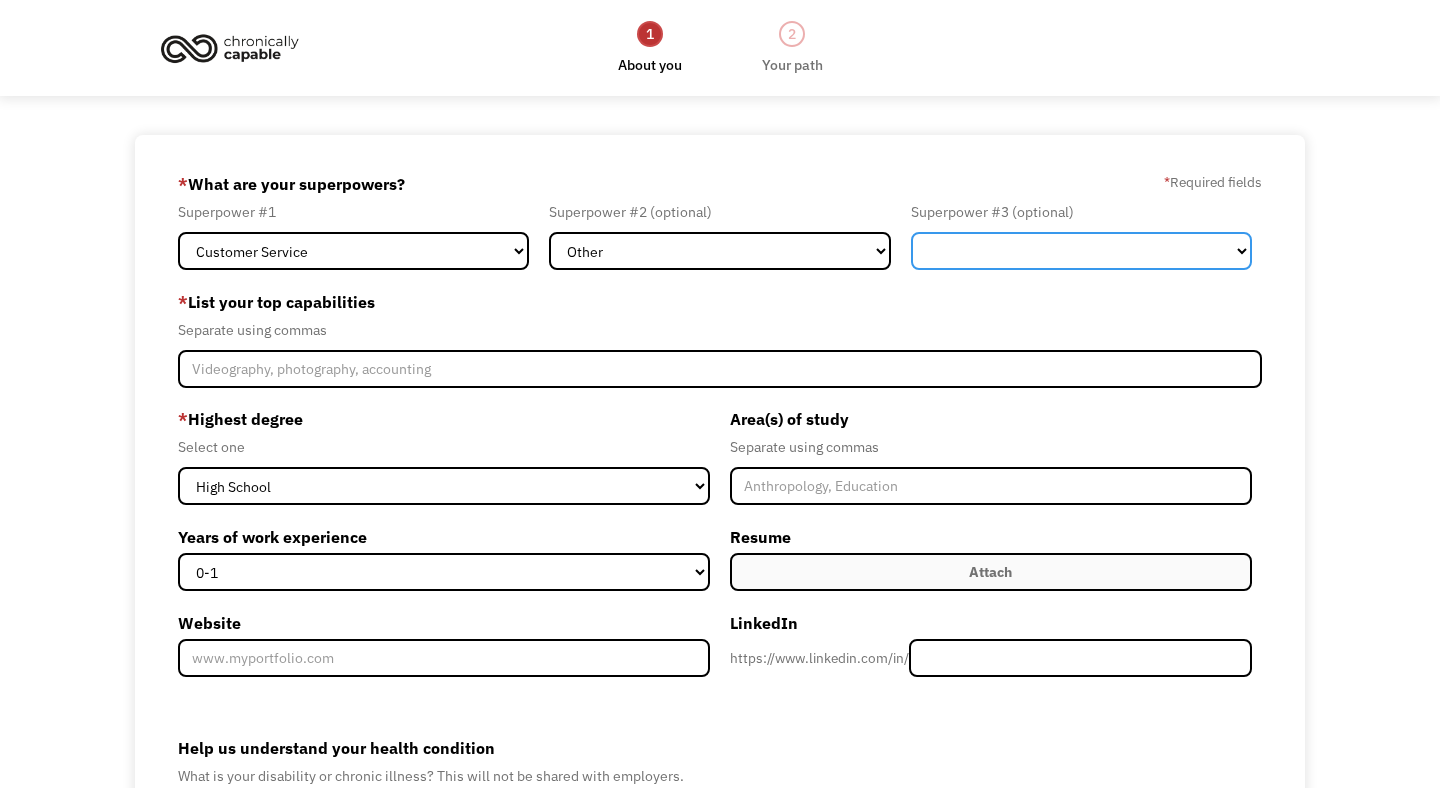 click on "Marketing Human Resources Finance Technology Operations Sales Industrial & Manufacturing Administration Legal Communications & Public Relations Customer Service Design Healthcare Science & Education Engineering & Construction Other" at bounding box center [1081, 251] 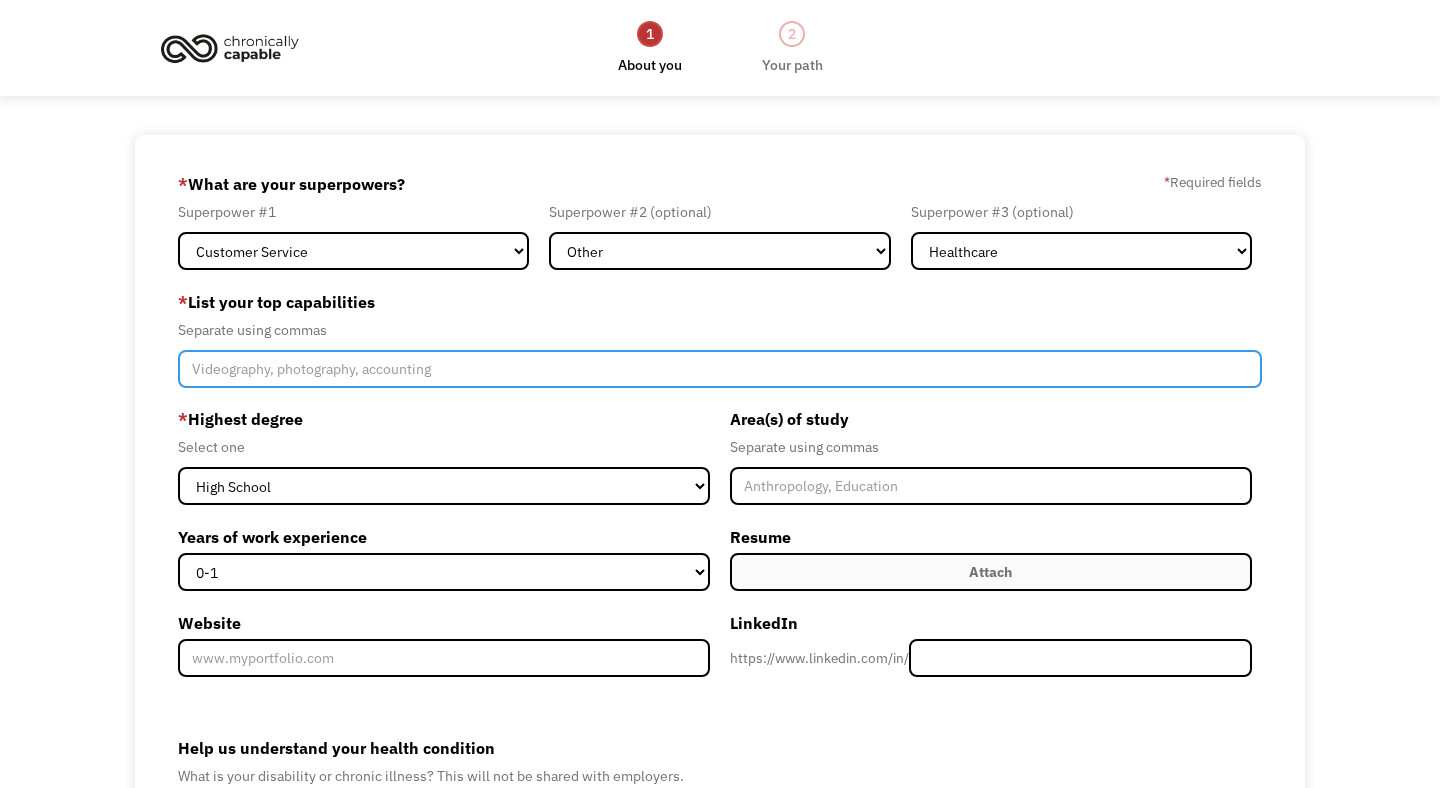 click at bounding box center [720, 369] 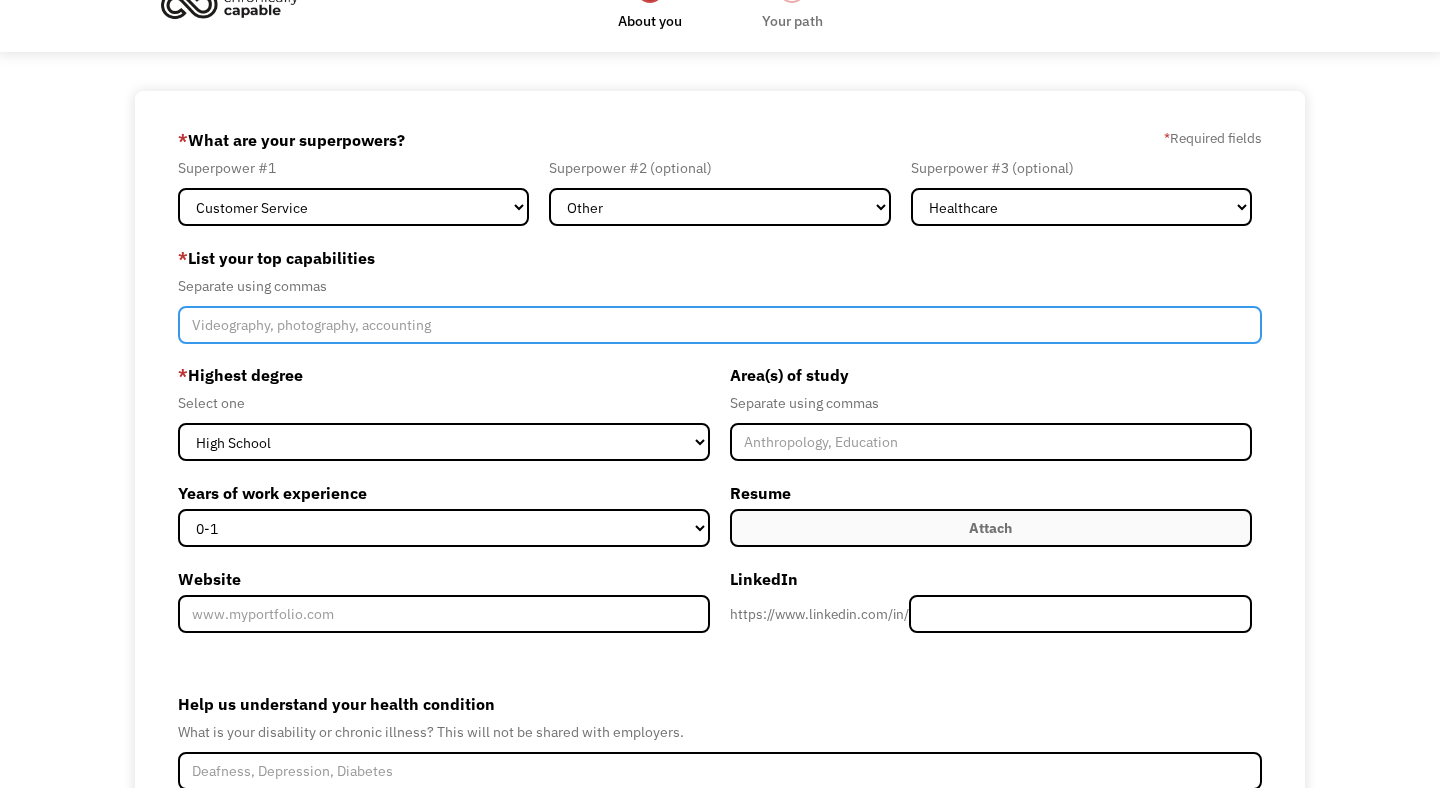 scroll, scrollTop: 46, scrollLeft: 0, axis: vertical 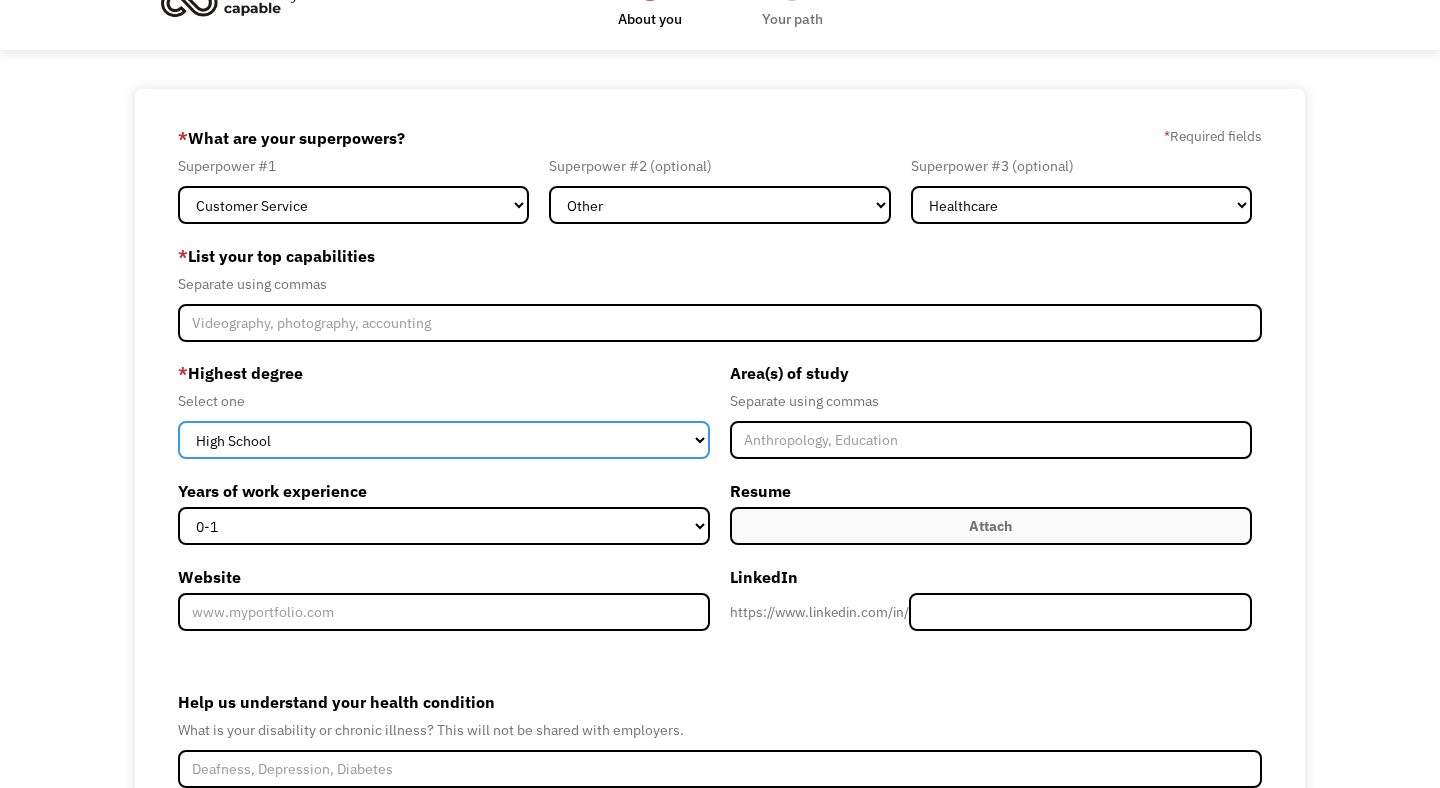 click on "High School Associates Bachelors Master's PhD" at bounding box center (444, 440) 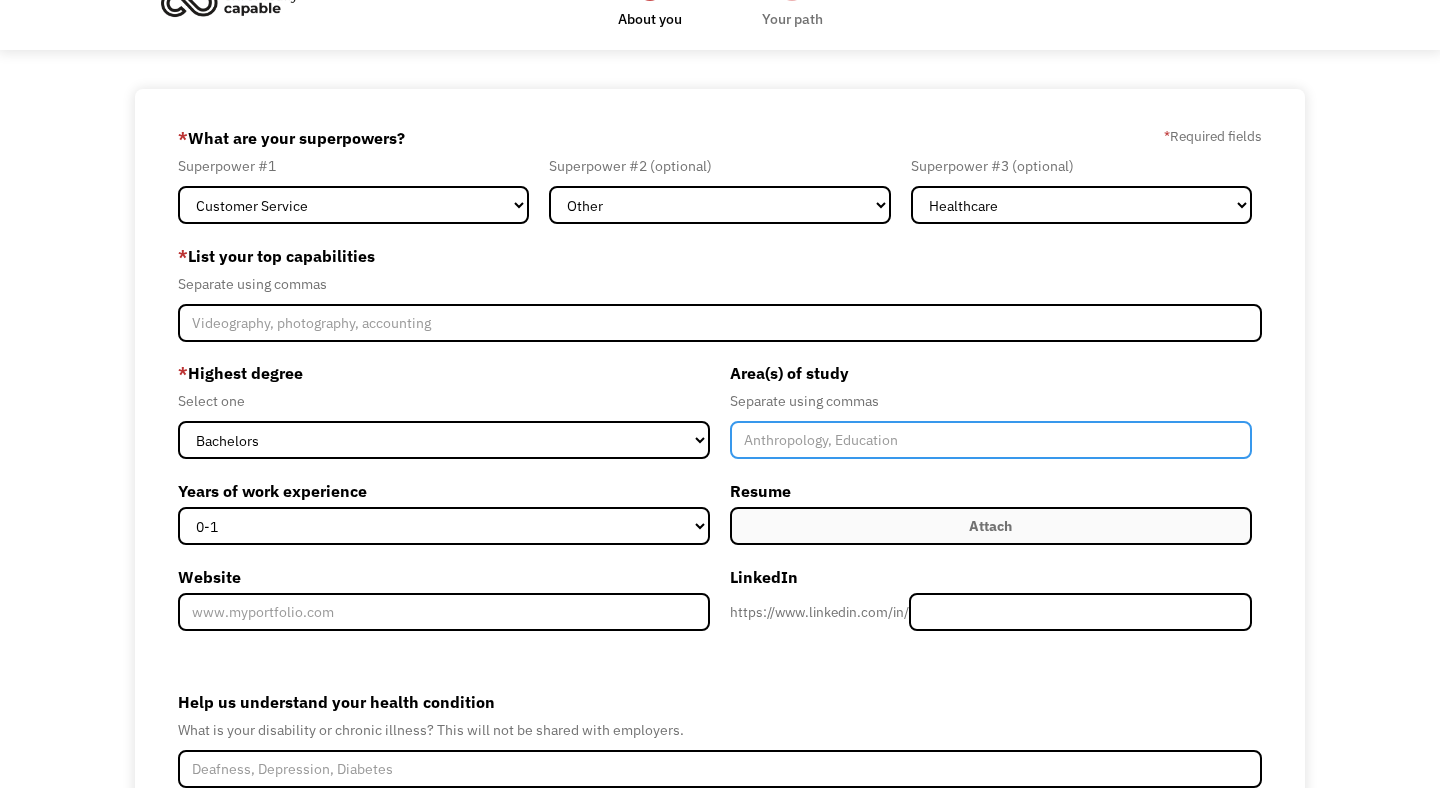 click at bounding box center (991, 440) 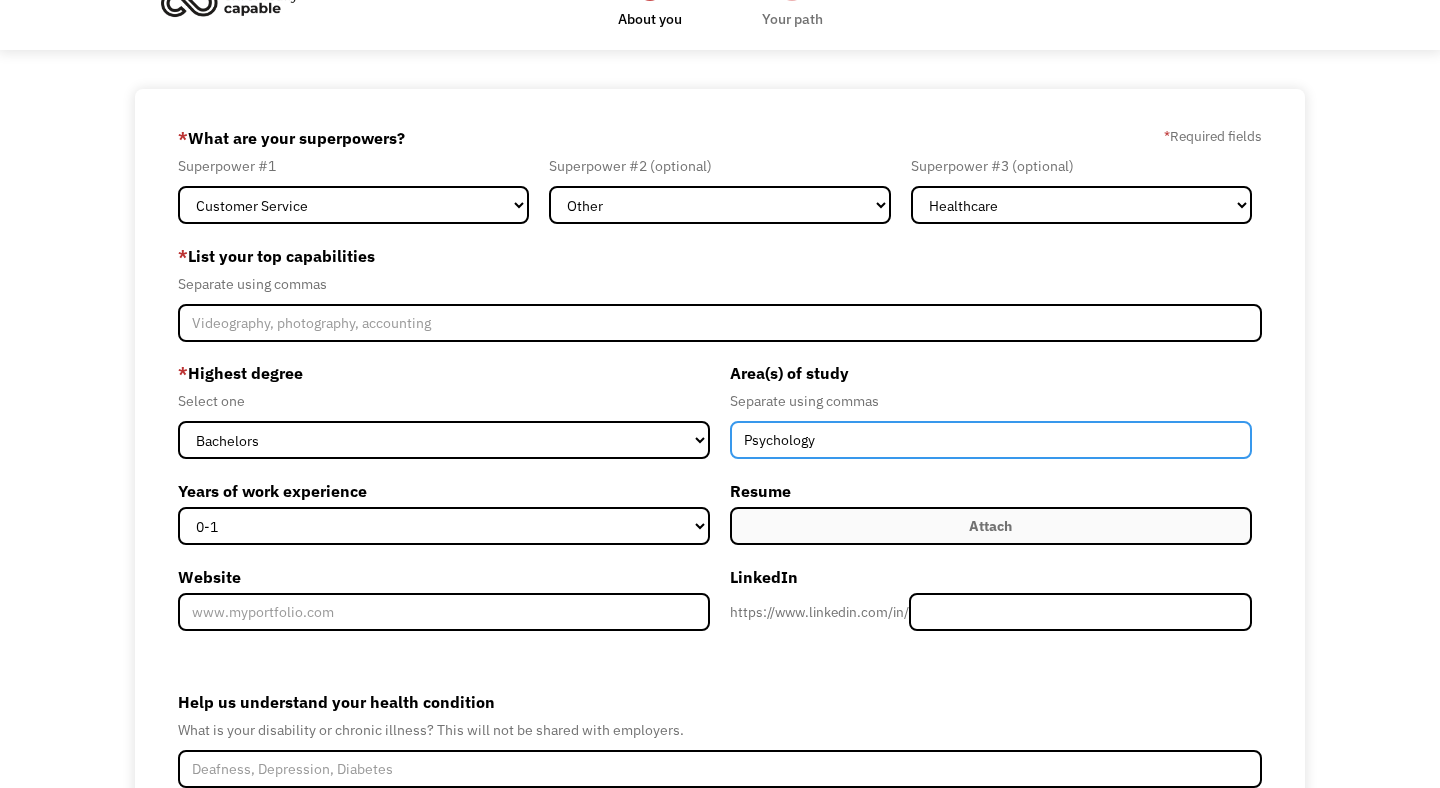 type on "Psychology" 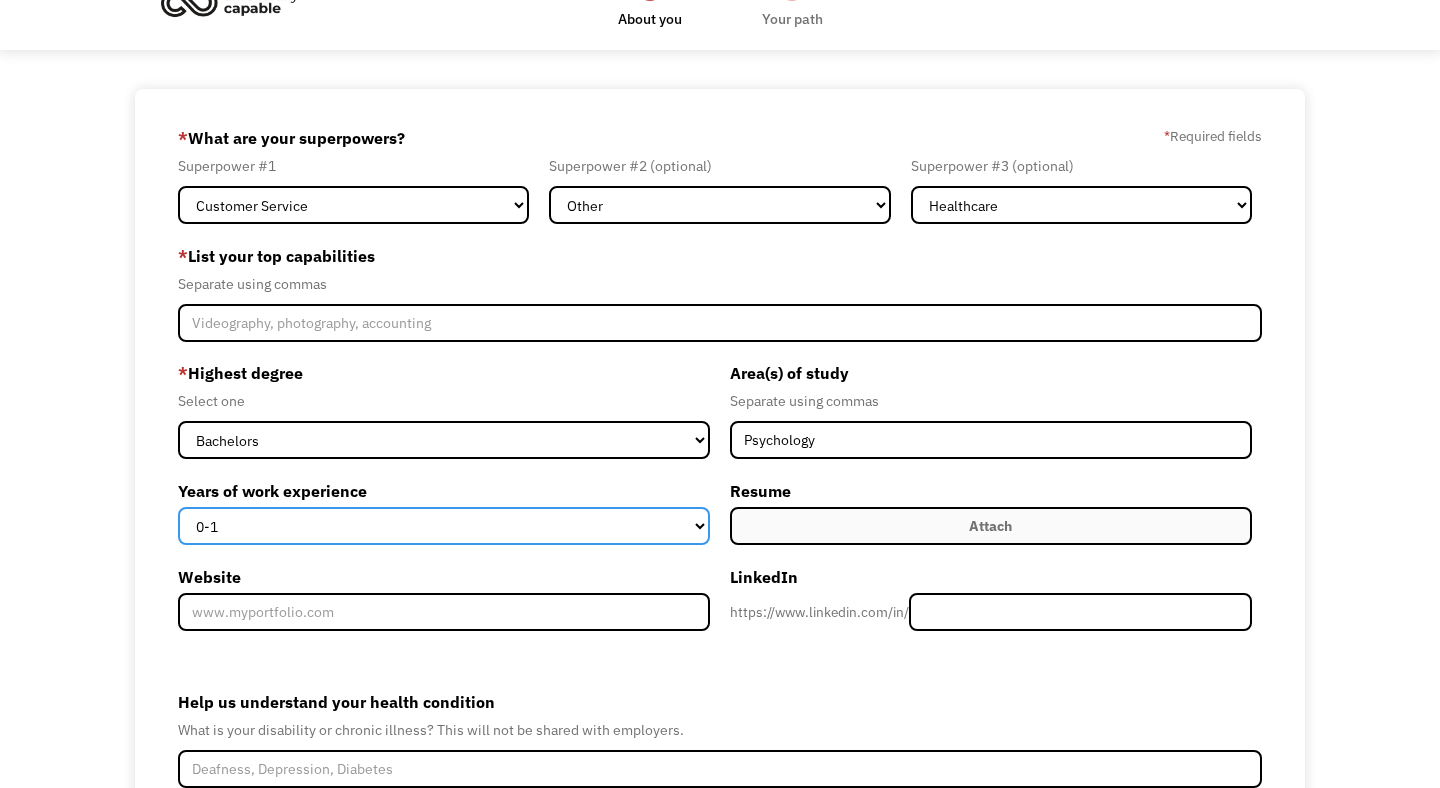 click on "0-1 2-4 5-10 11-15 15+" at bounding box center (444, 526) 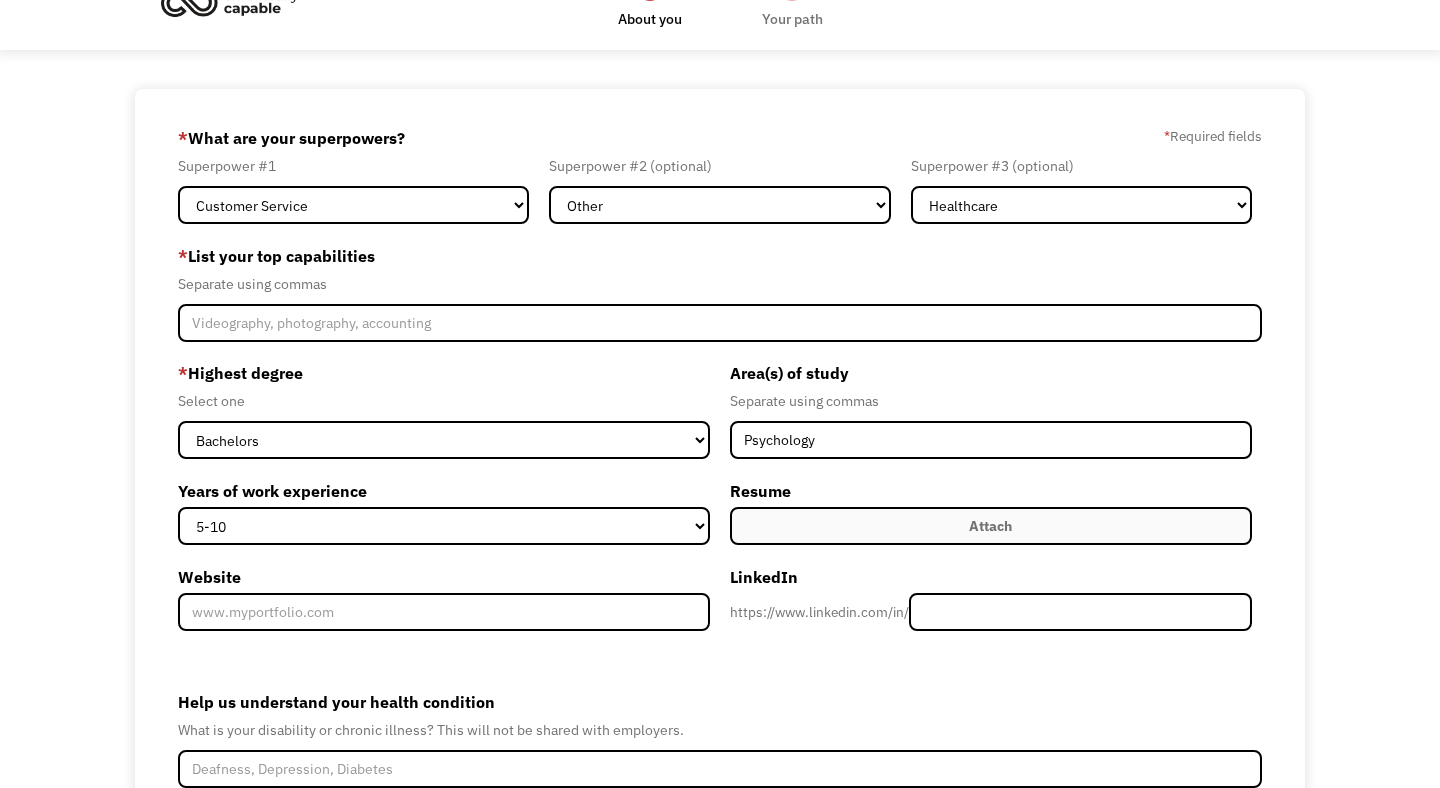click on "Attach" at bounding box center [991, 526] 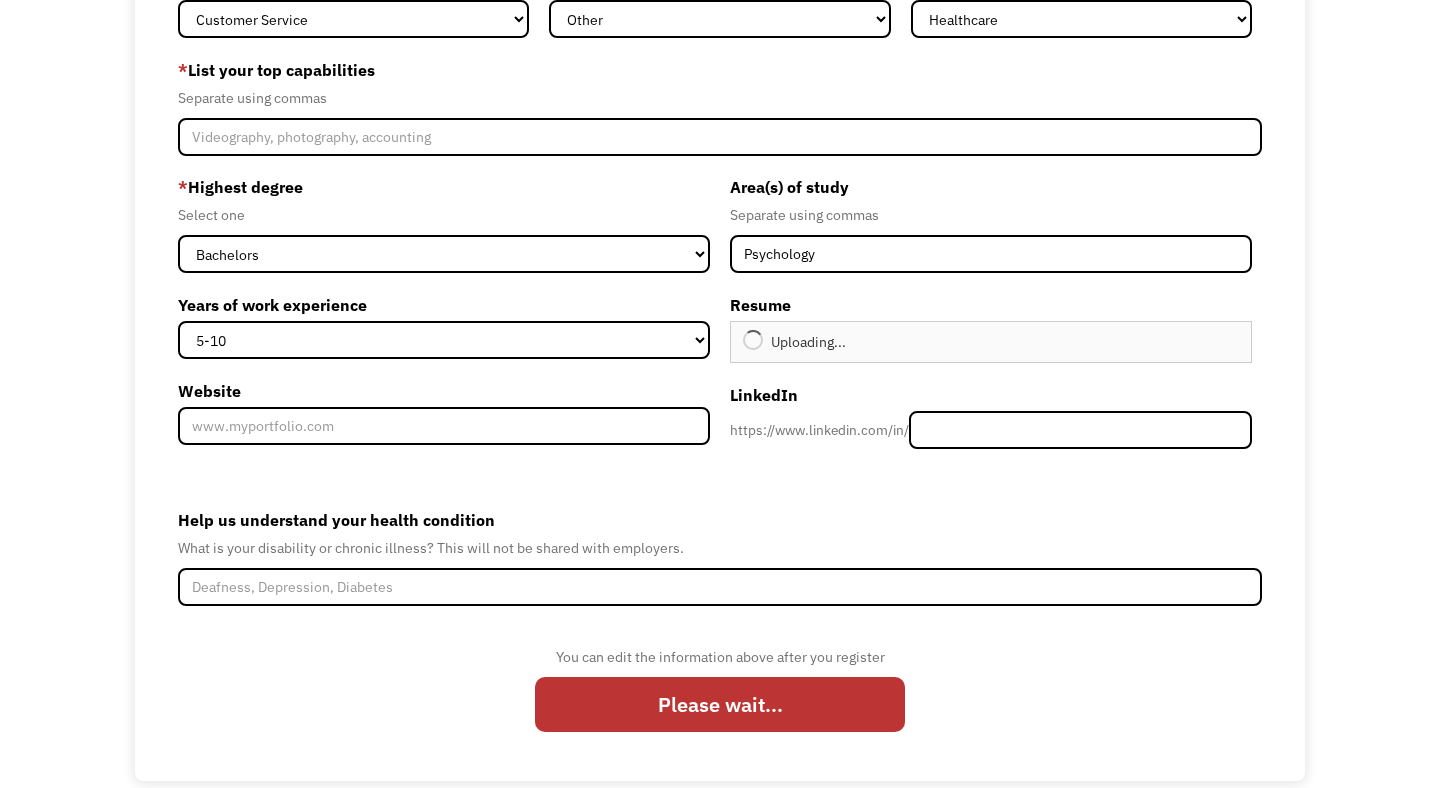 scroll, scrollTop: 241, scrollLeft: 0, axis: vertical 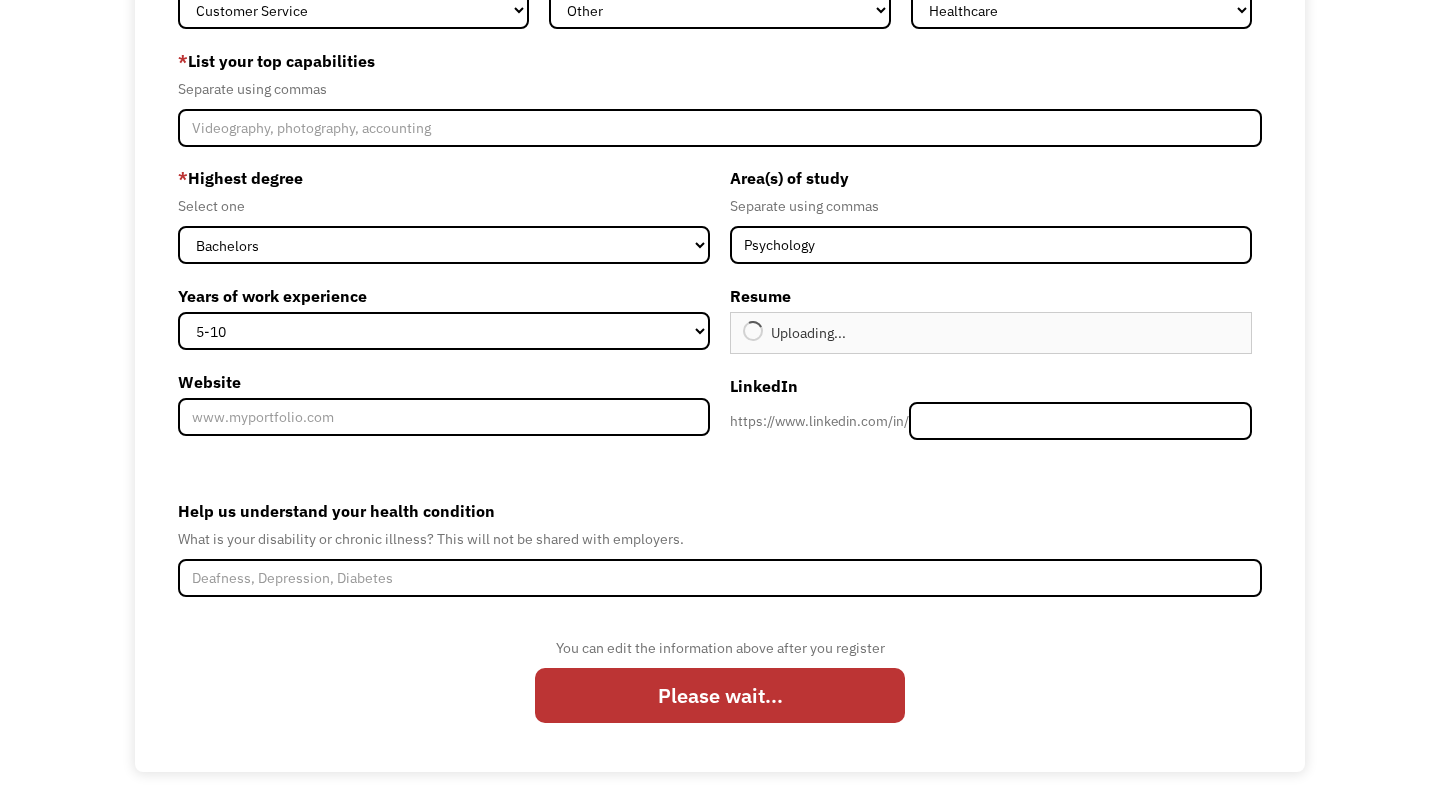 type on "Continue" 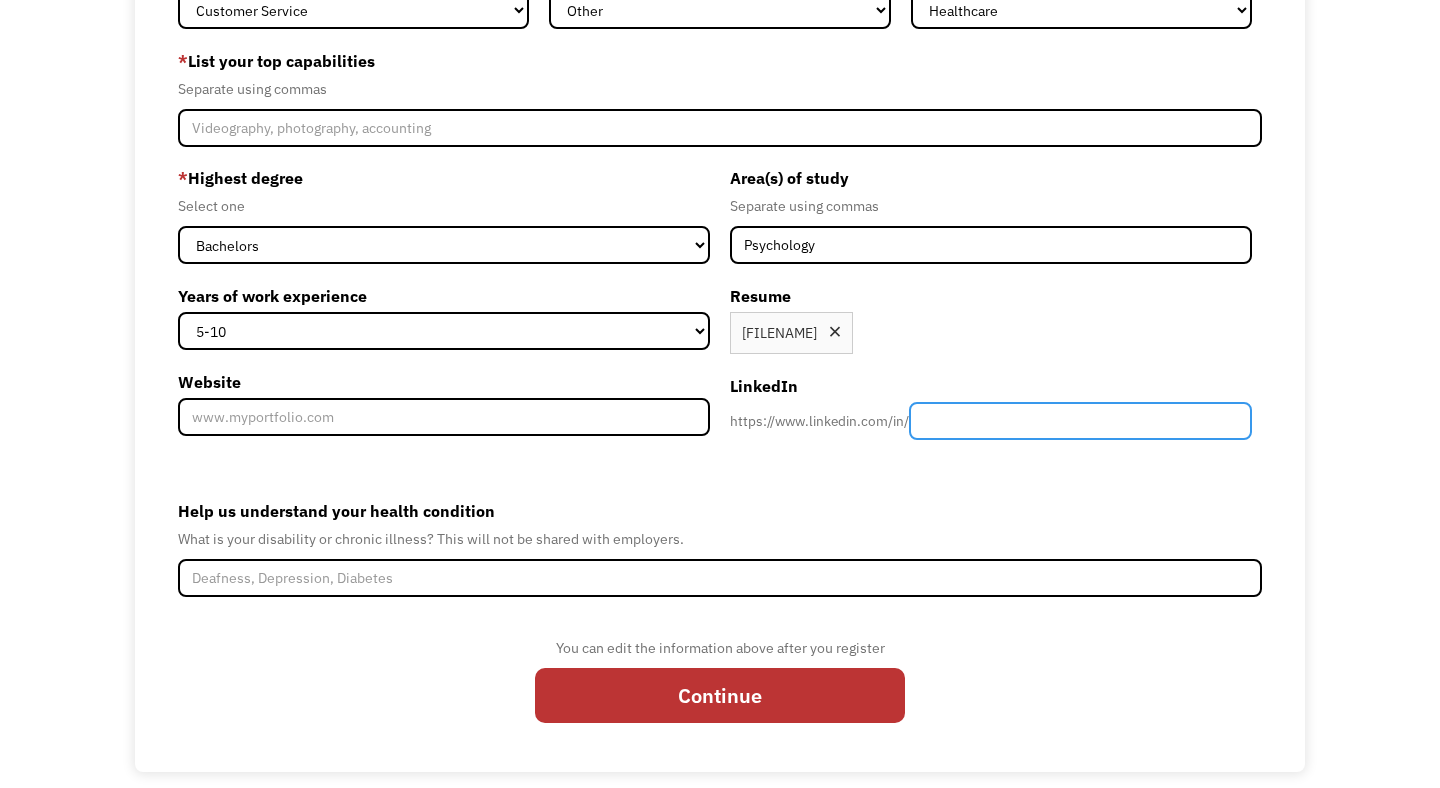 click at bounding box center (1080, 421) 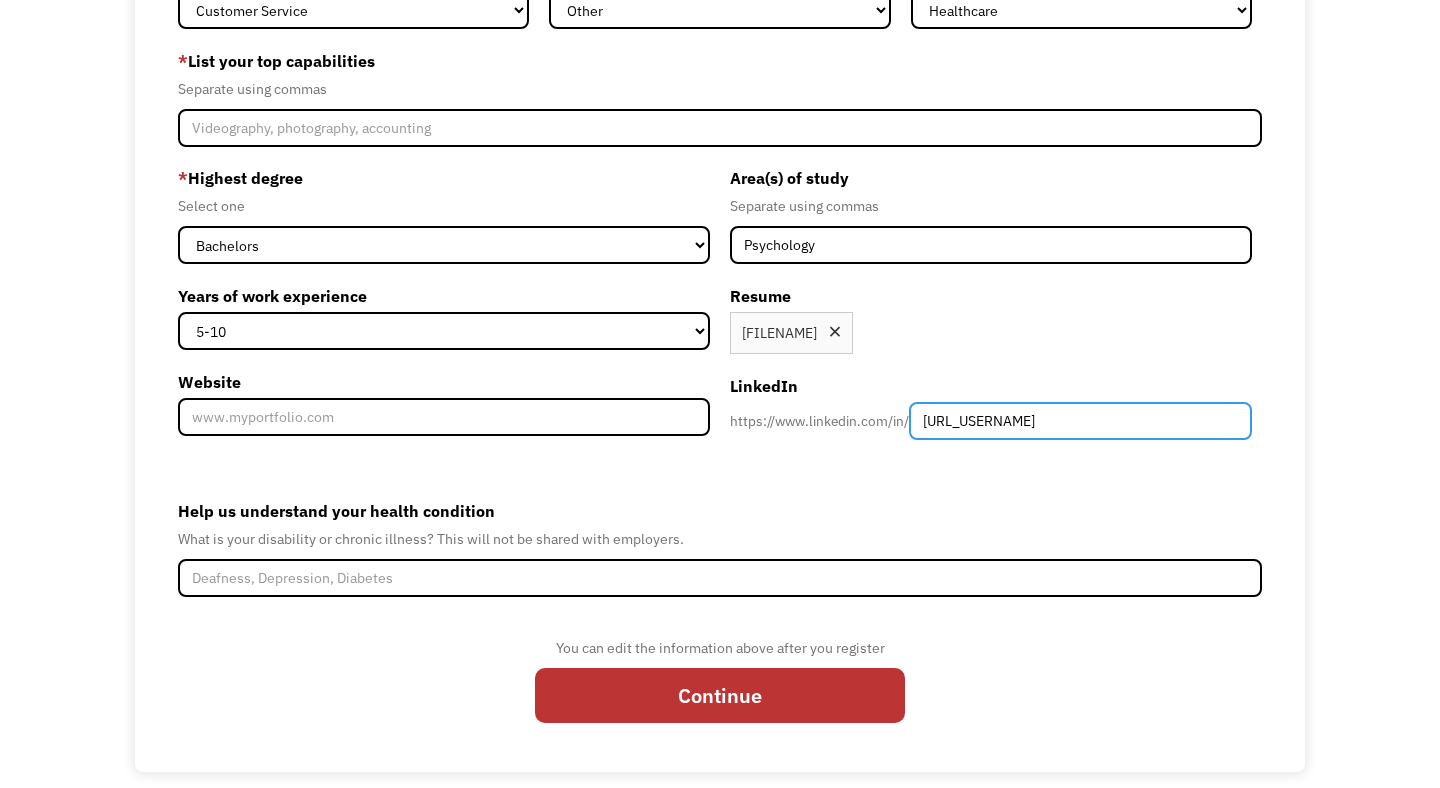 click on "/eli-gillis-5734a5b5" at bounding box center [1080, 421] 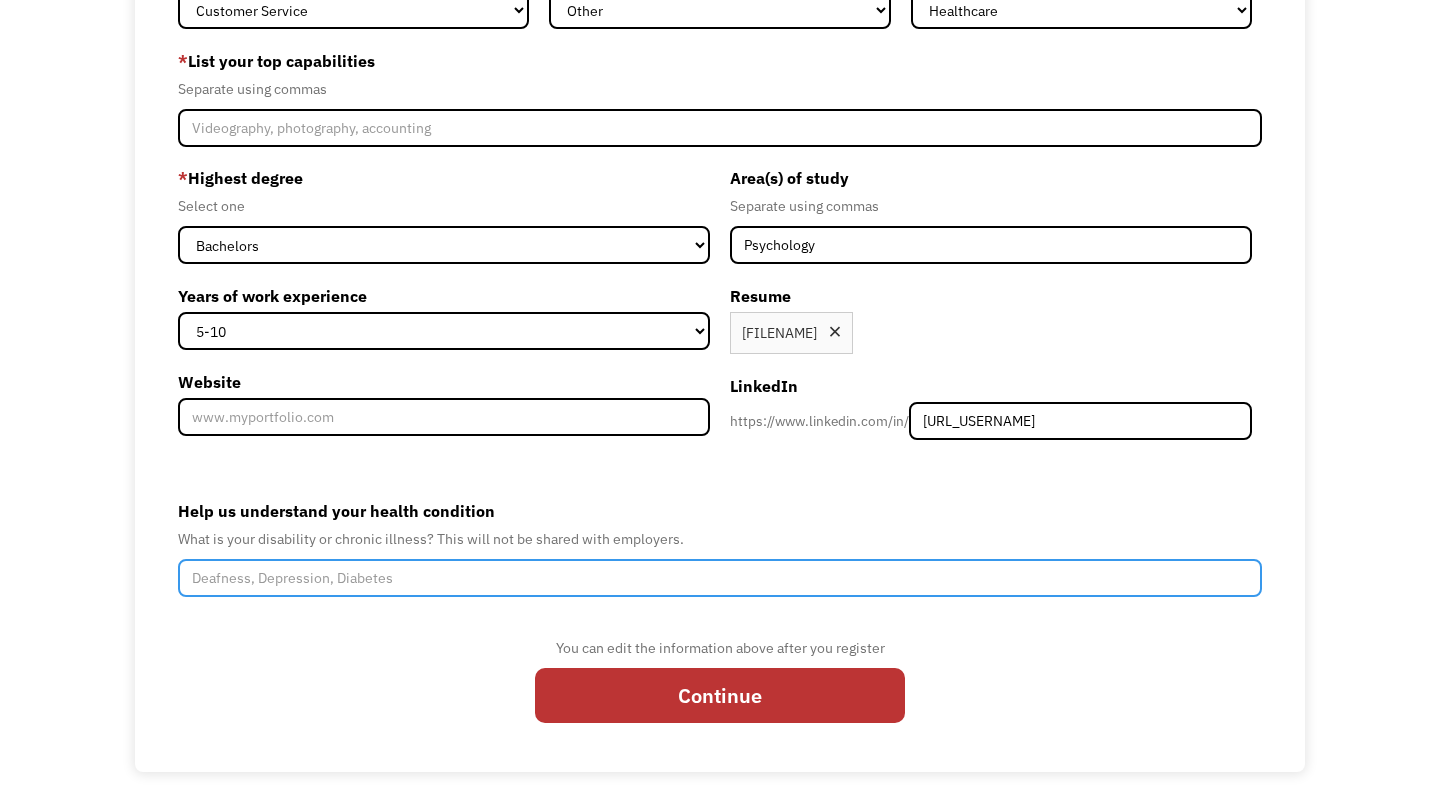 click on "Help us understand your health condition" at bounding box center (720, 578) 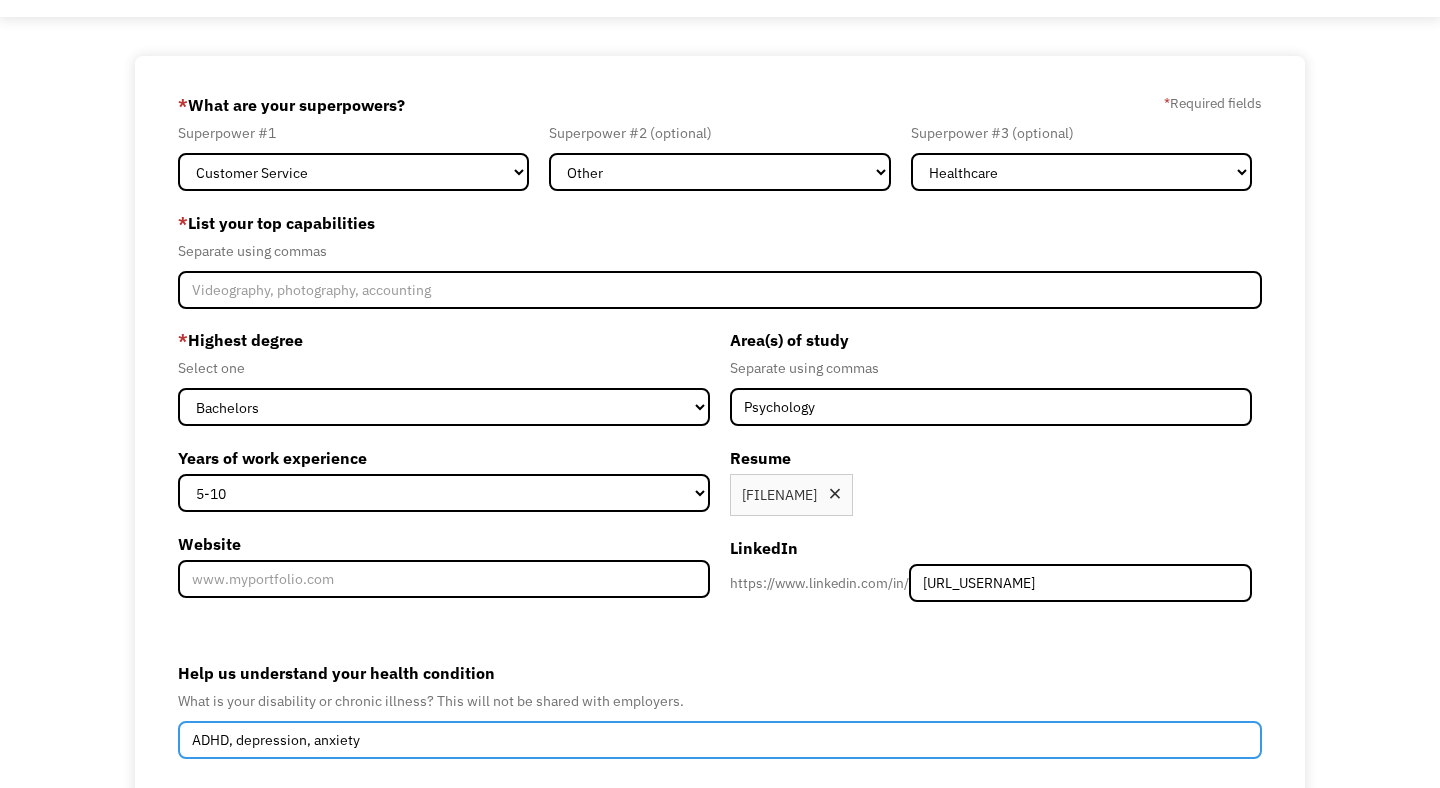 scroll, scrollTop: 76, scrollLeft: 0, axis: vertical 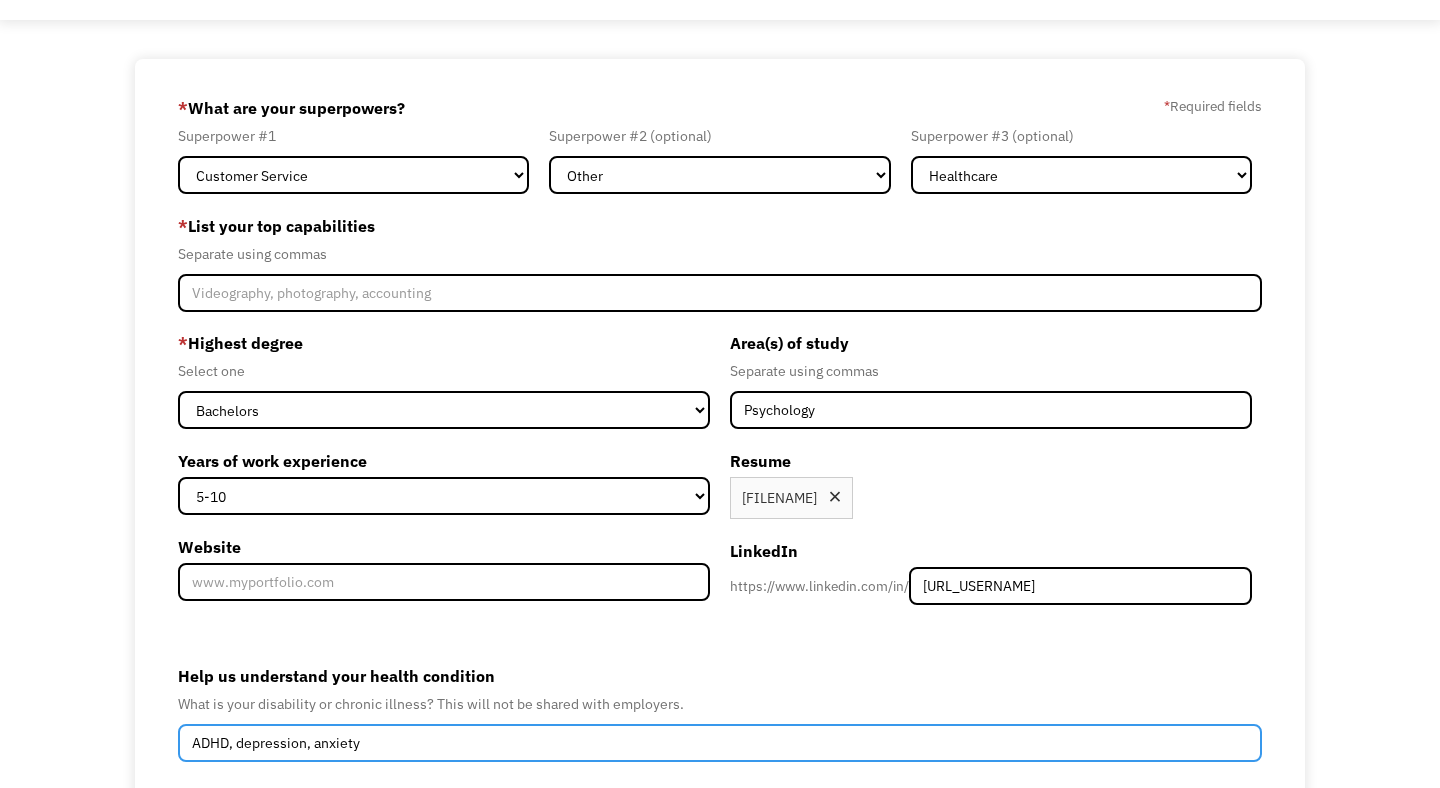 type on "ADHD, depression, anxiety" 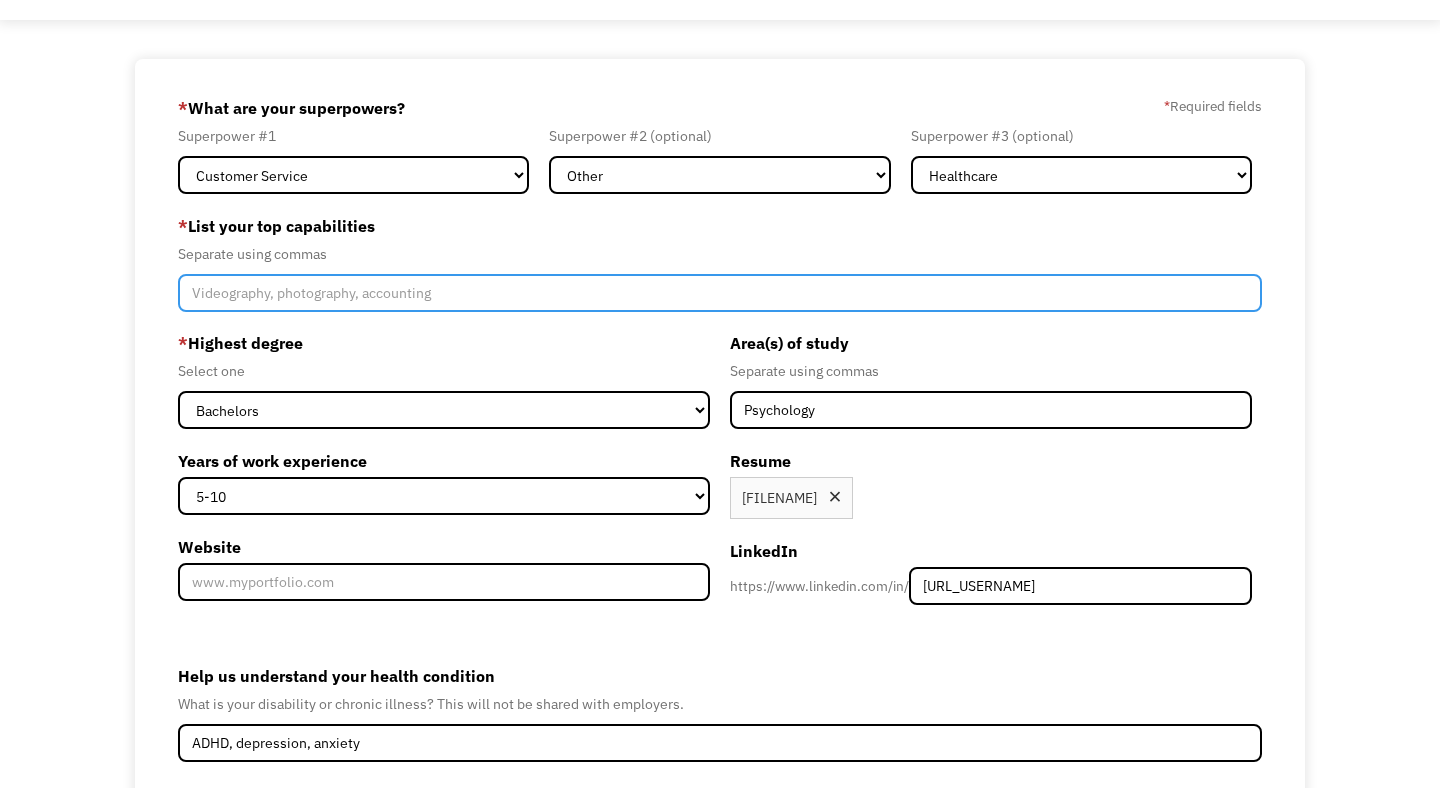 click at bounding box center (720, 293) 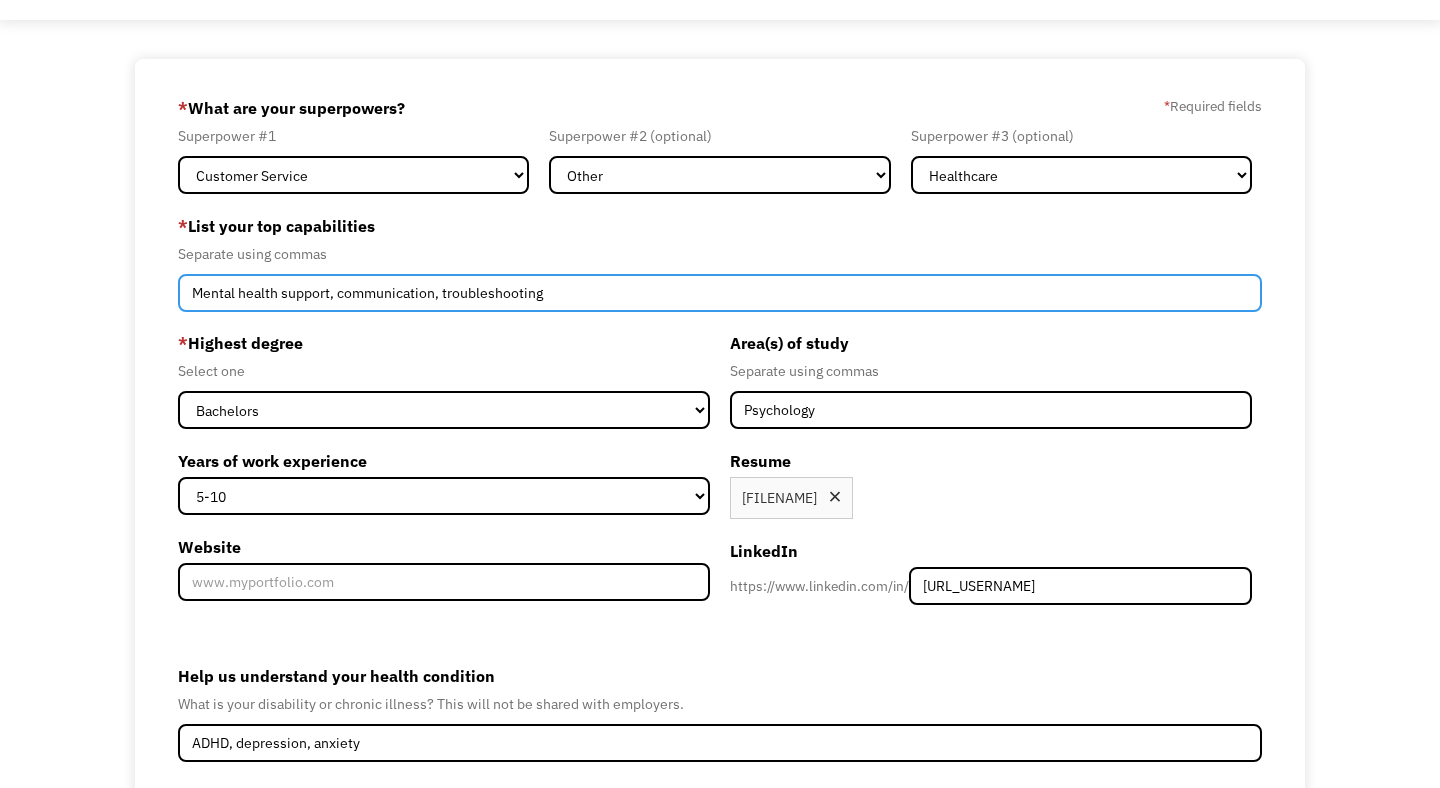 scroll, scrollTop: 264, scrollLeft: 0, axis: vertical 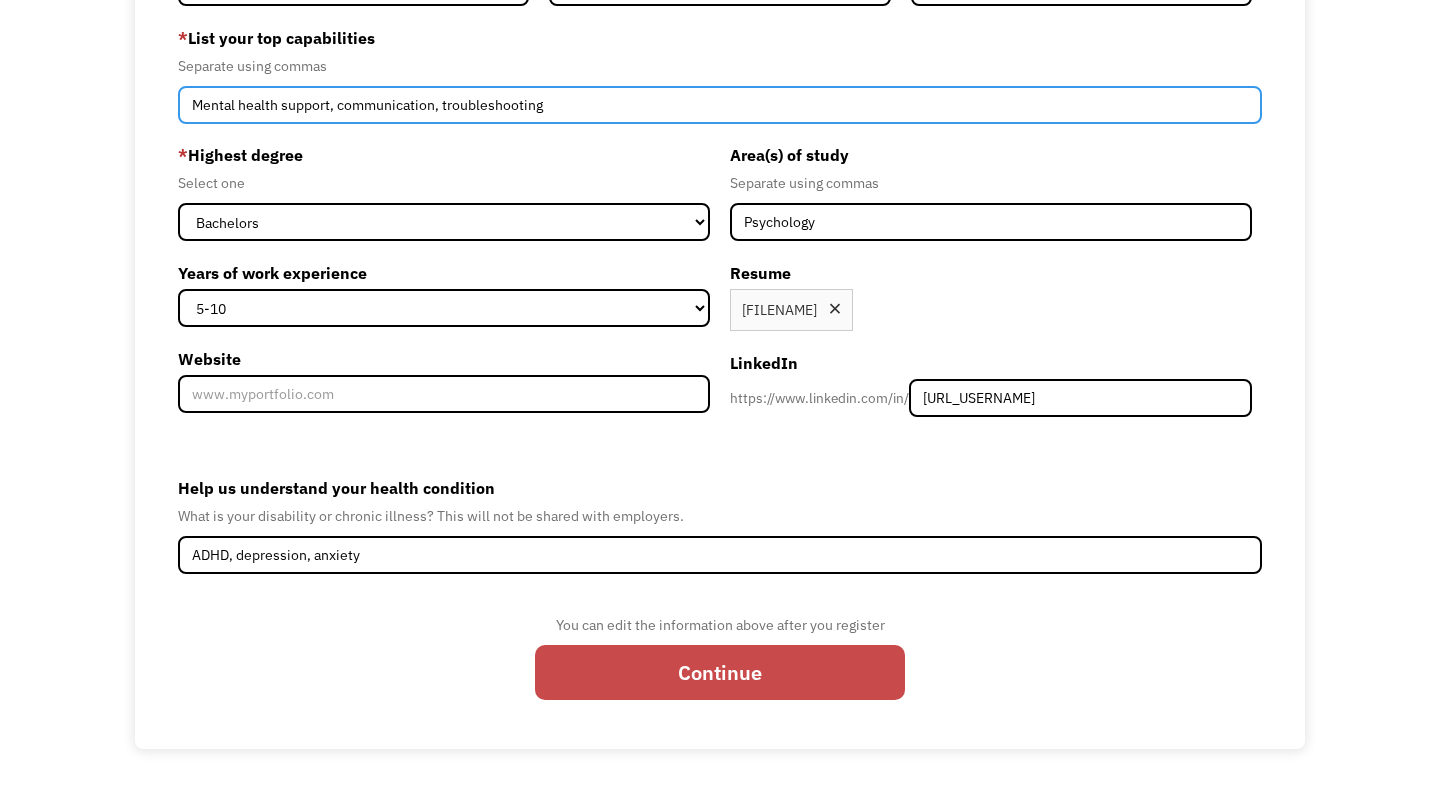 type on "Mental health support, communication, troubleshooting" 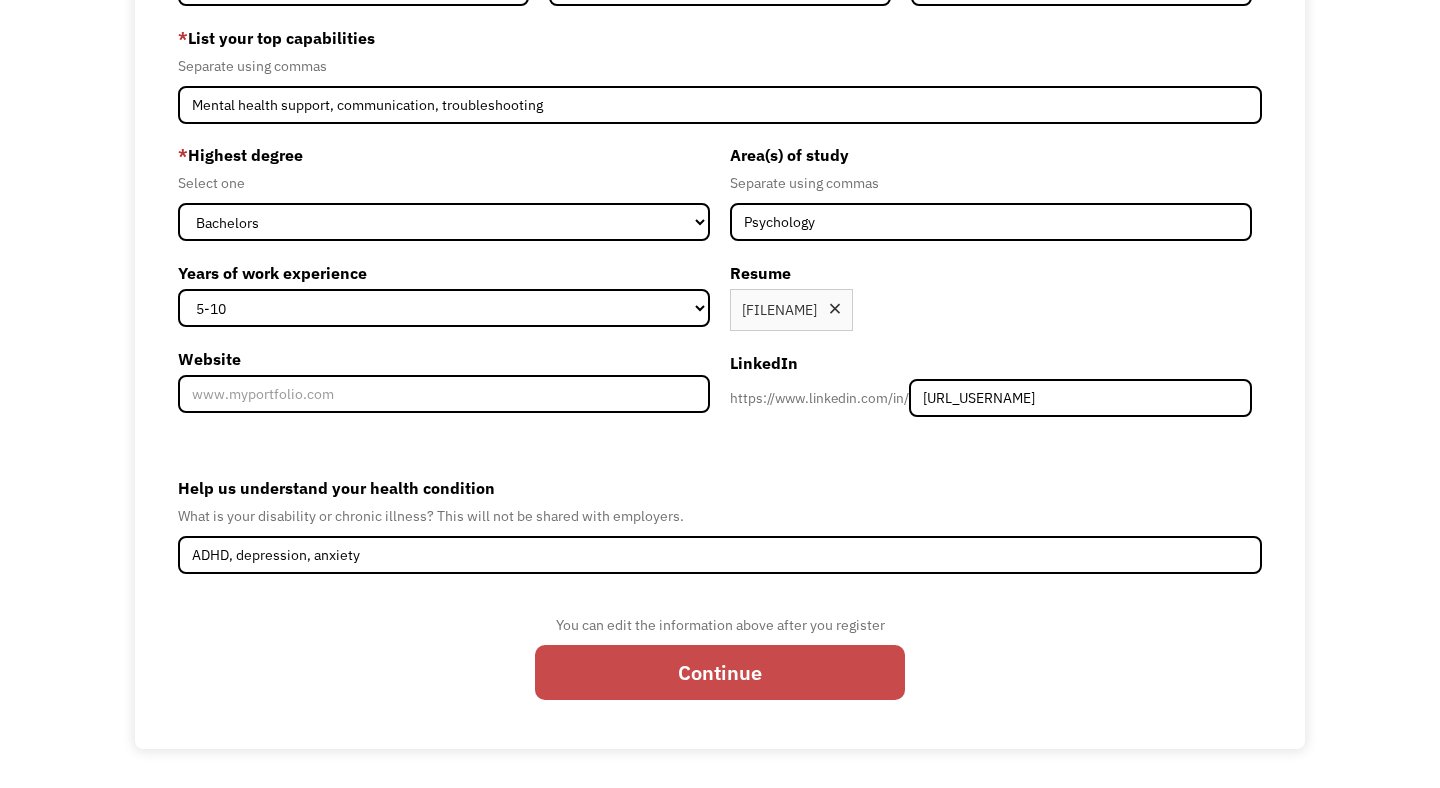 click on "Continue" at bounding box center [720, 673] 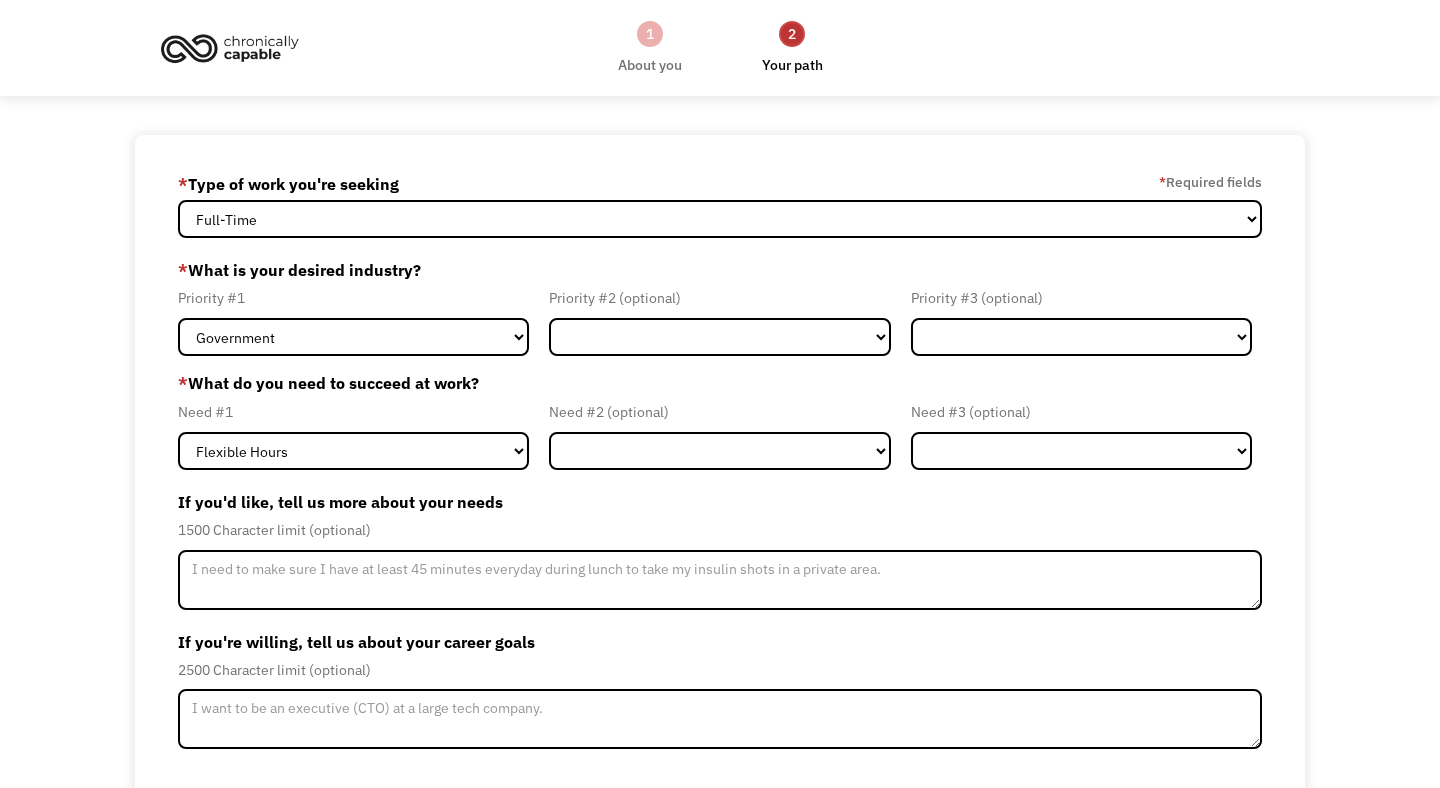 scroll, scrollTop: 0, scrollLeft: 0, axis: both 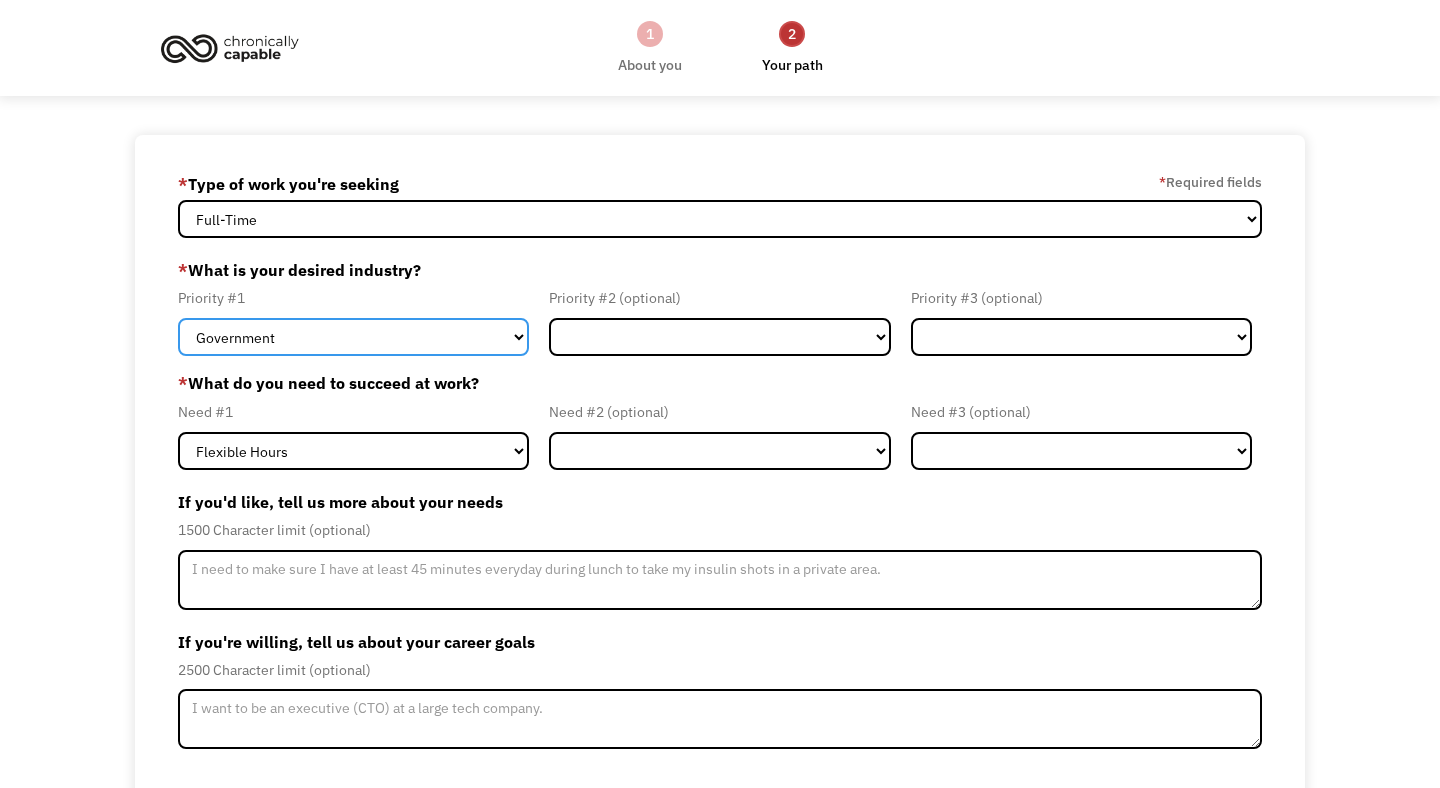 click on "Government Finance & Insurance Health & Social Care Tech & Engineering Creative & Design Administrative Education Other" at bounding box center (353, 337) 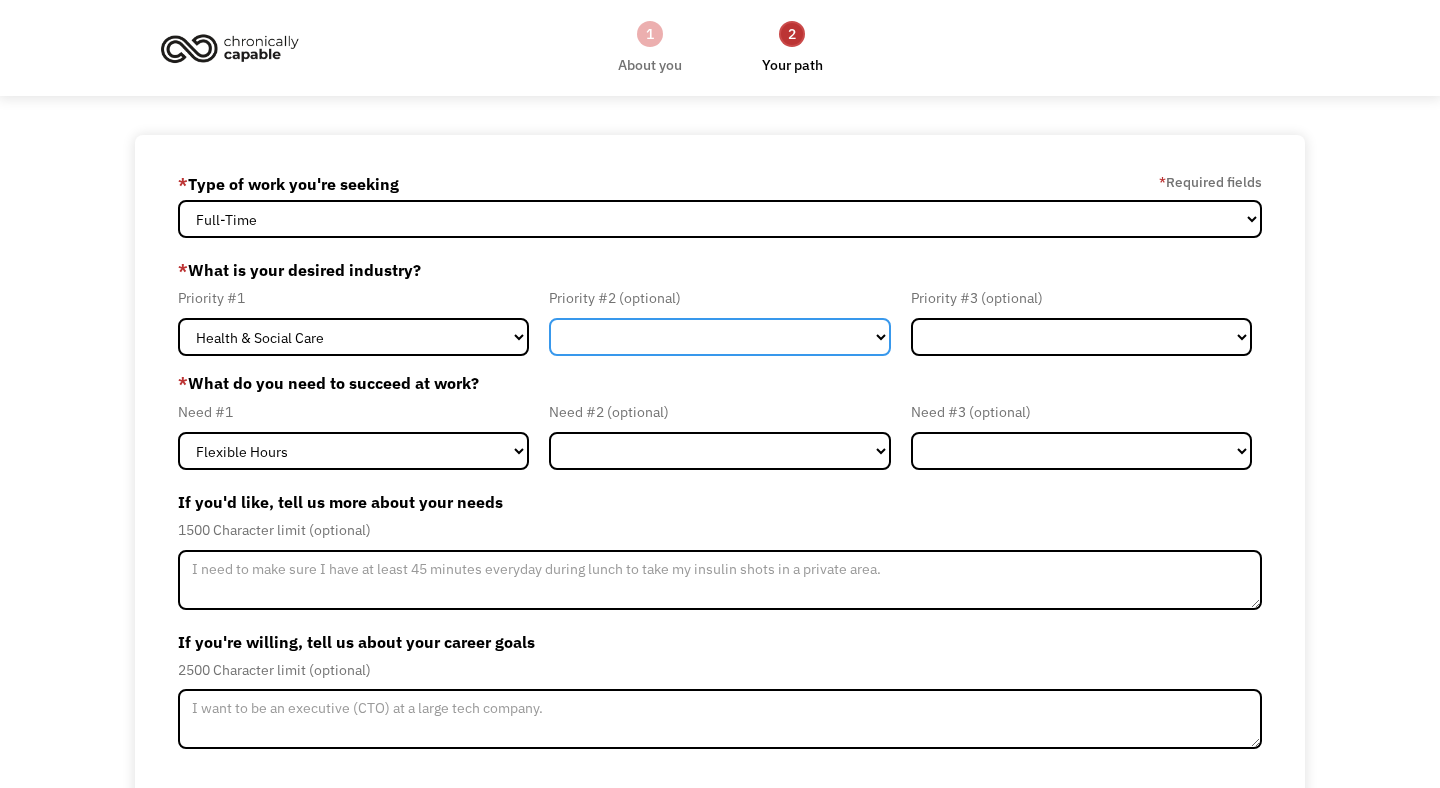 click on "Government Finance & Insurance Health & Social Care Tech & Engineering Creative & Design Administrative Education Other" at bounding box center (719, 337) 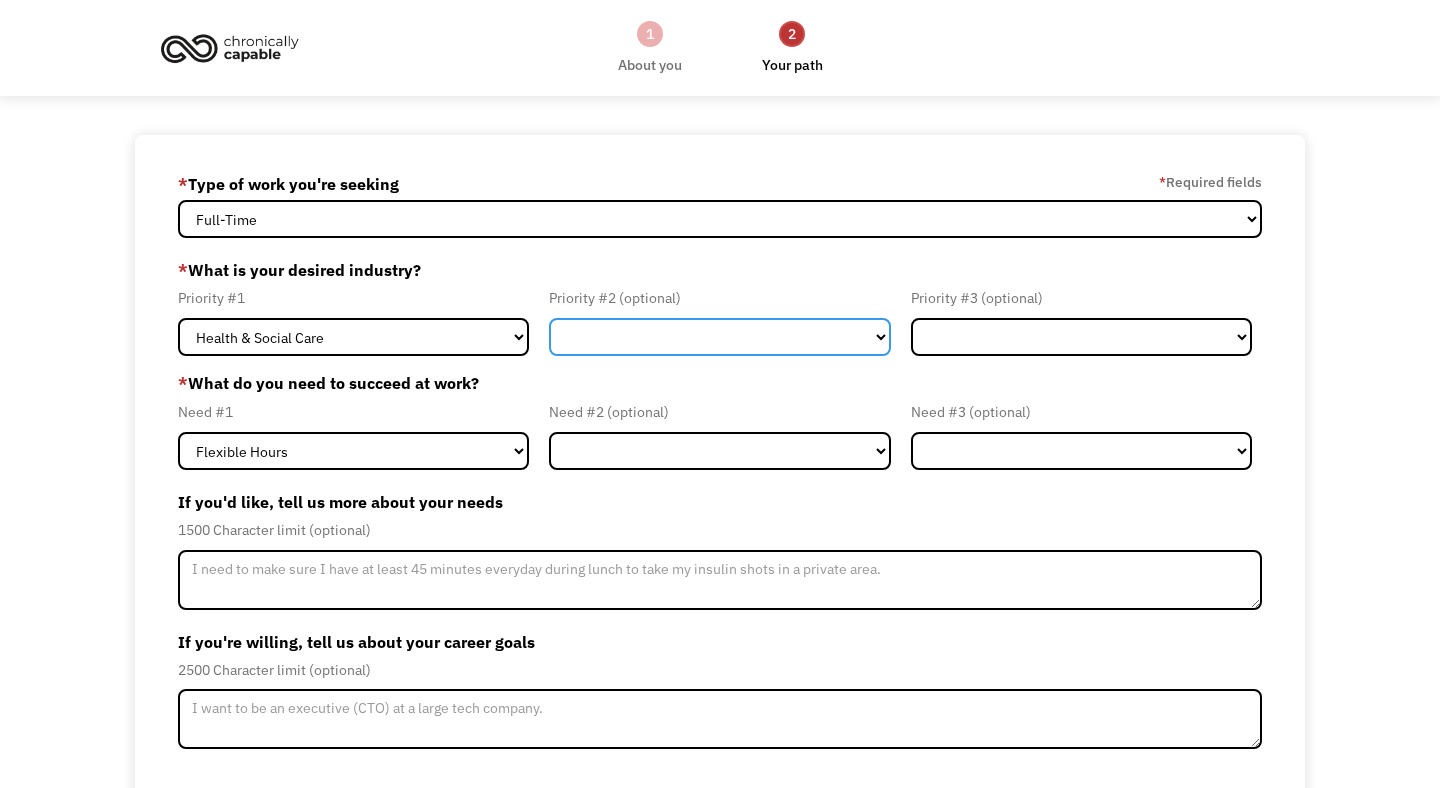 select on "Government" 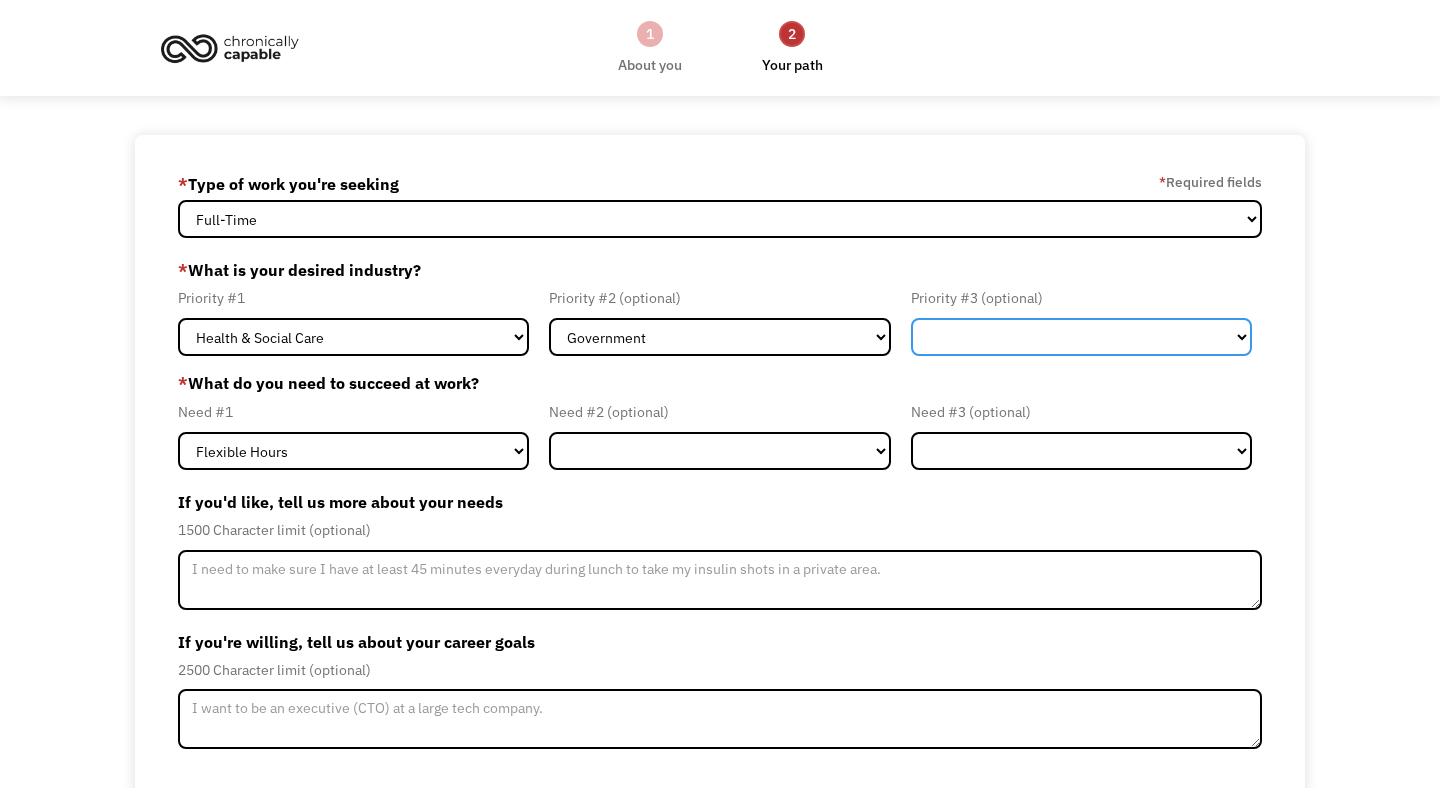 click on "Government Finance & Insurance Health & Social Care Tech & Engineering Creative & Design Administrative Education Other" at bounding box center [1081, 337] 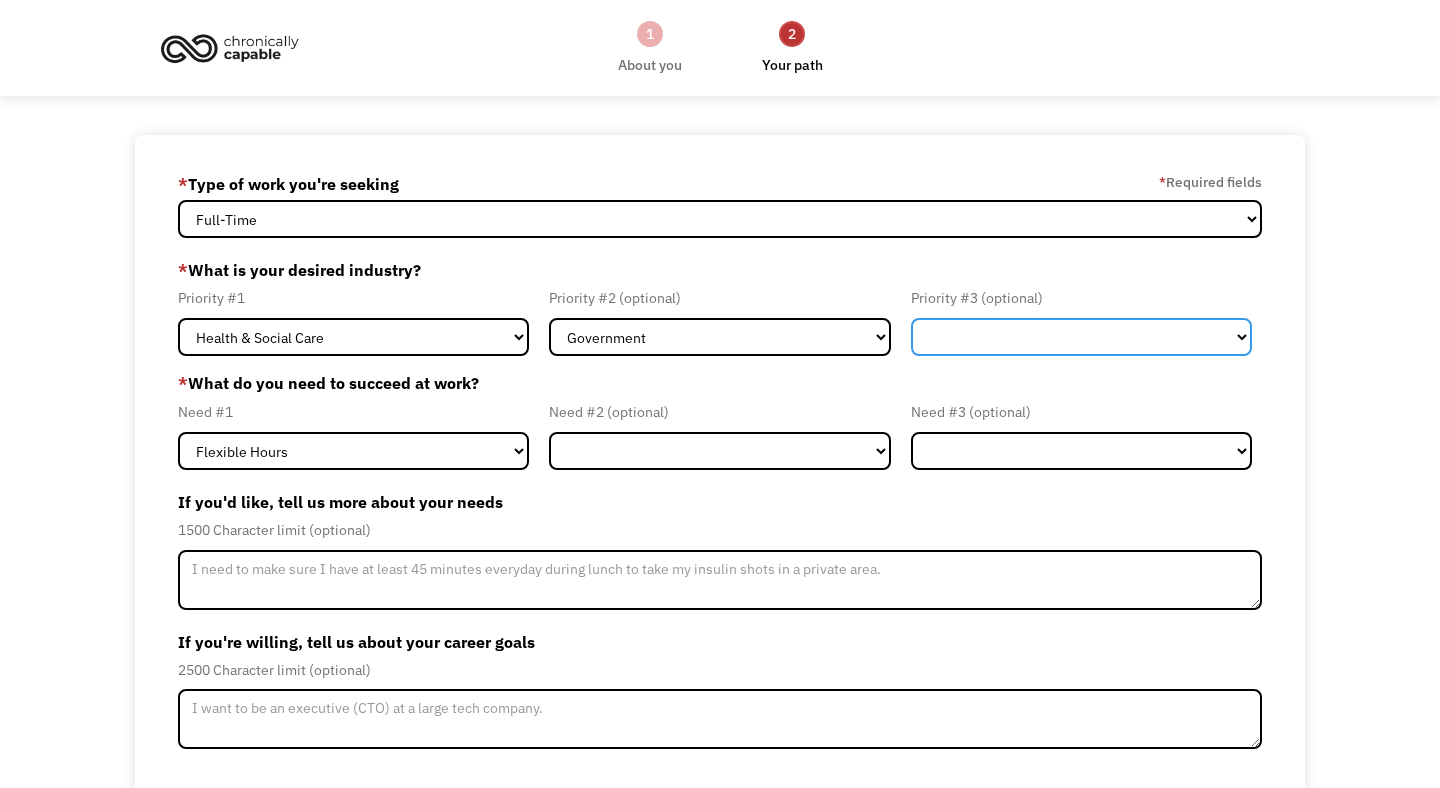 select on "Administrative" 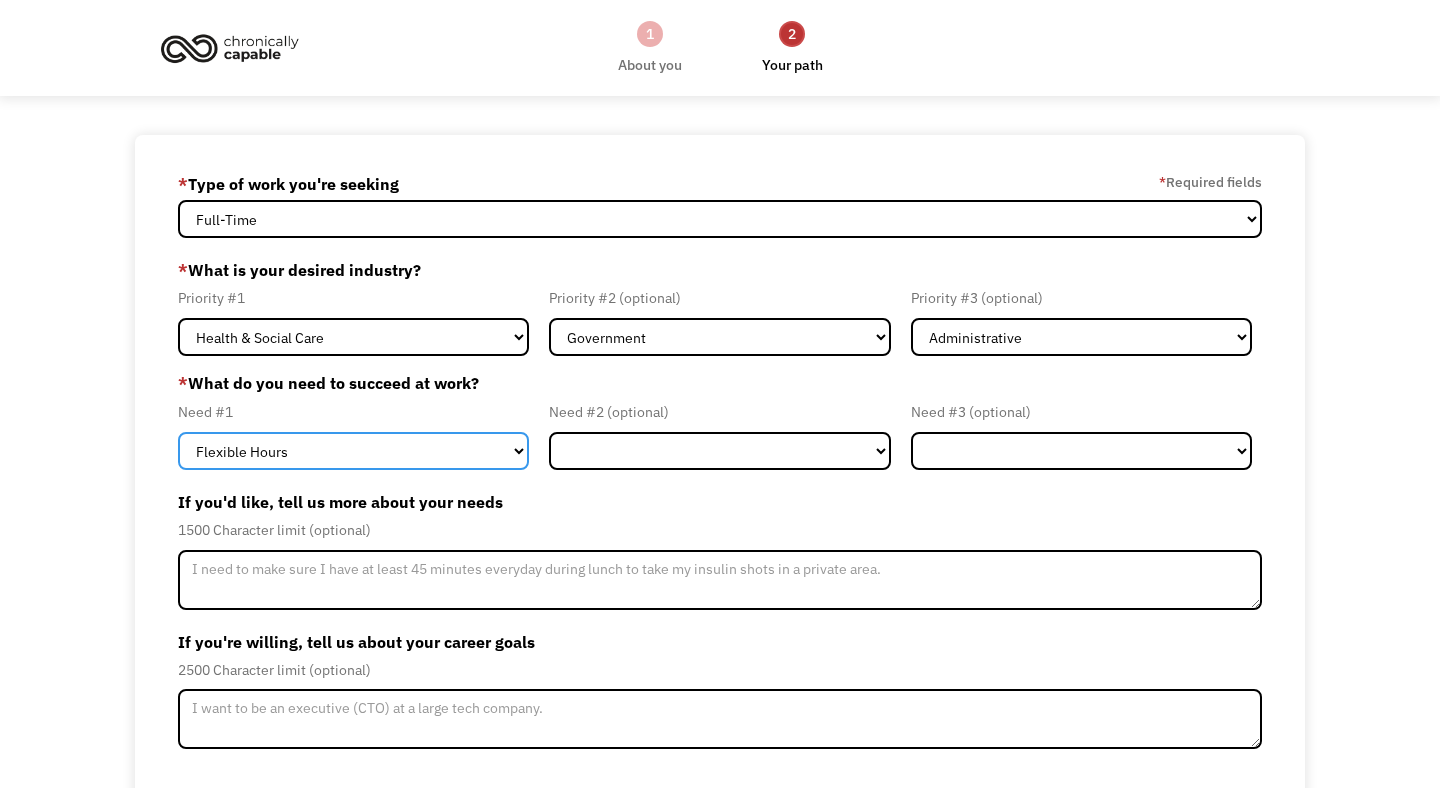 click on "Flexible Hours Remote Work Service Animal On-site Accommodations Visual Support Hearing Support Other" at bounding box center [353, 451] 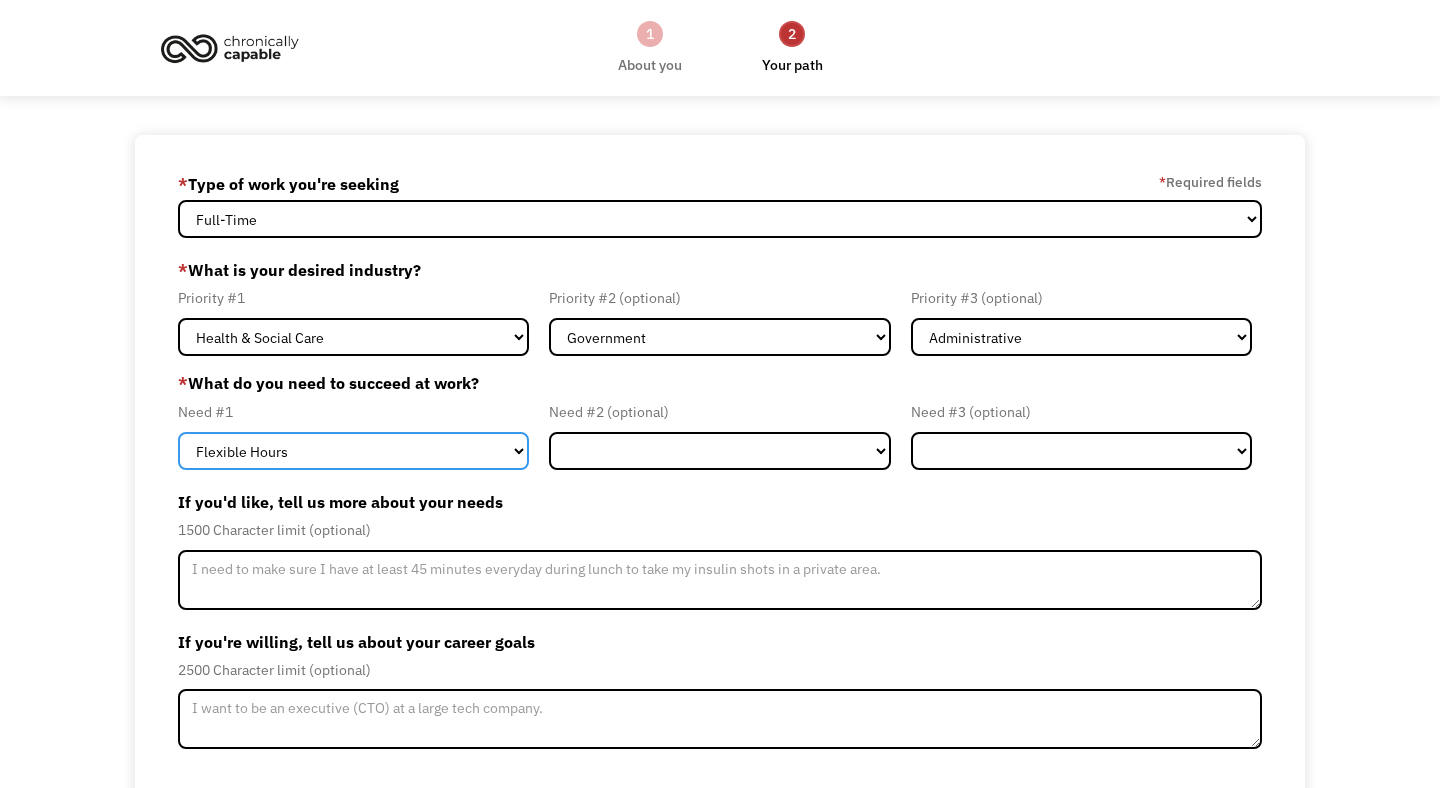 select on "Remote Work" 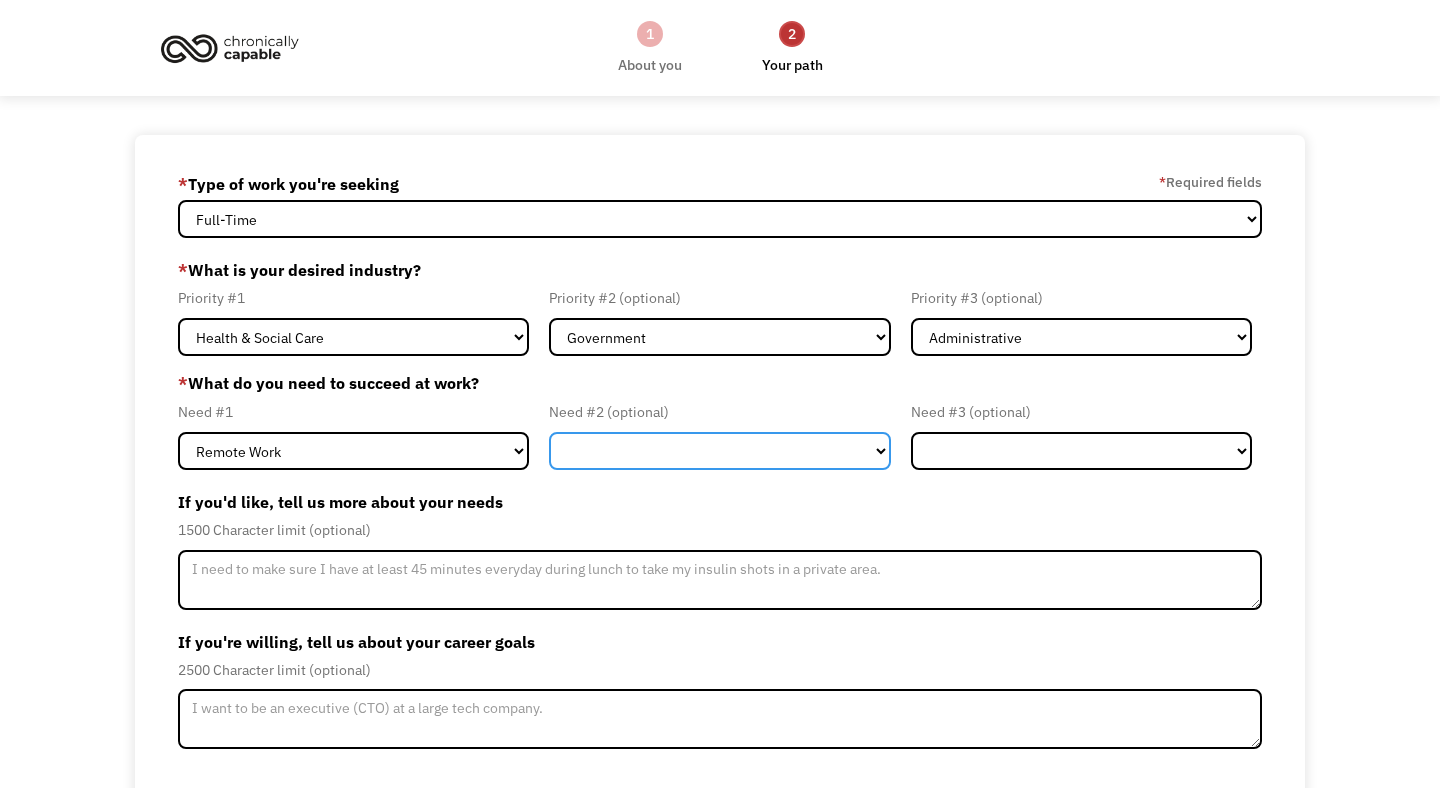 click on "Flexible Hours Remote Work Service Animal On-site Accommodations Visual Support Hearing Support Other" at bounding box center (719, 451) 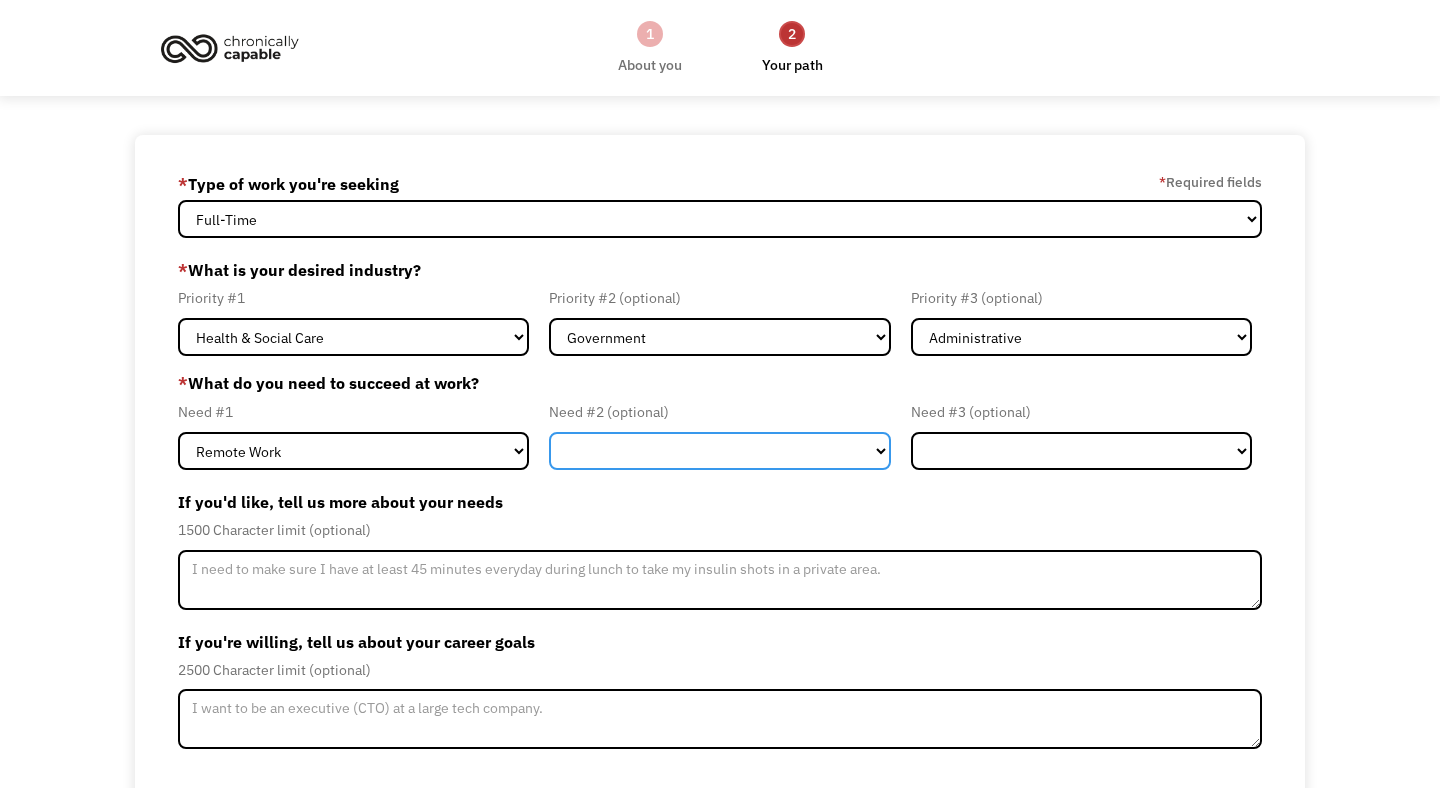 select on "Flexible Hours" 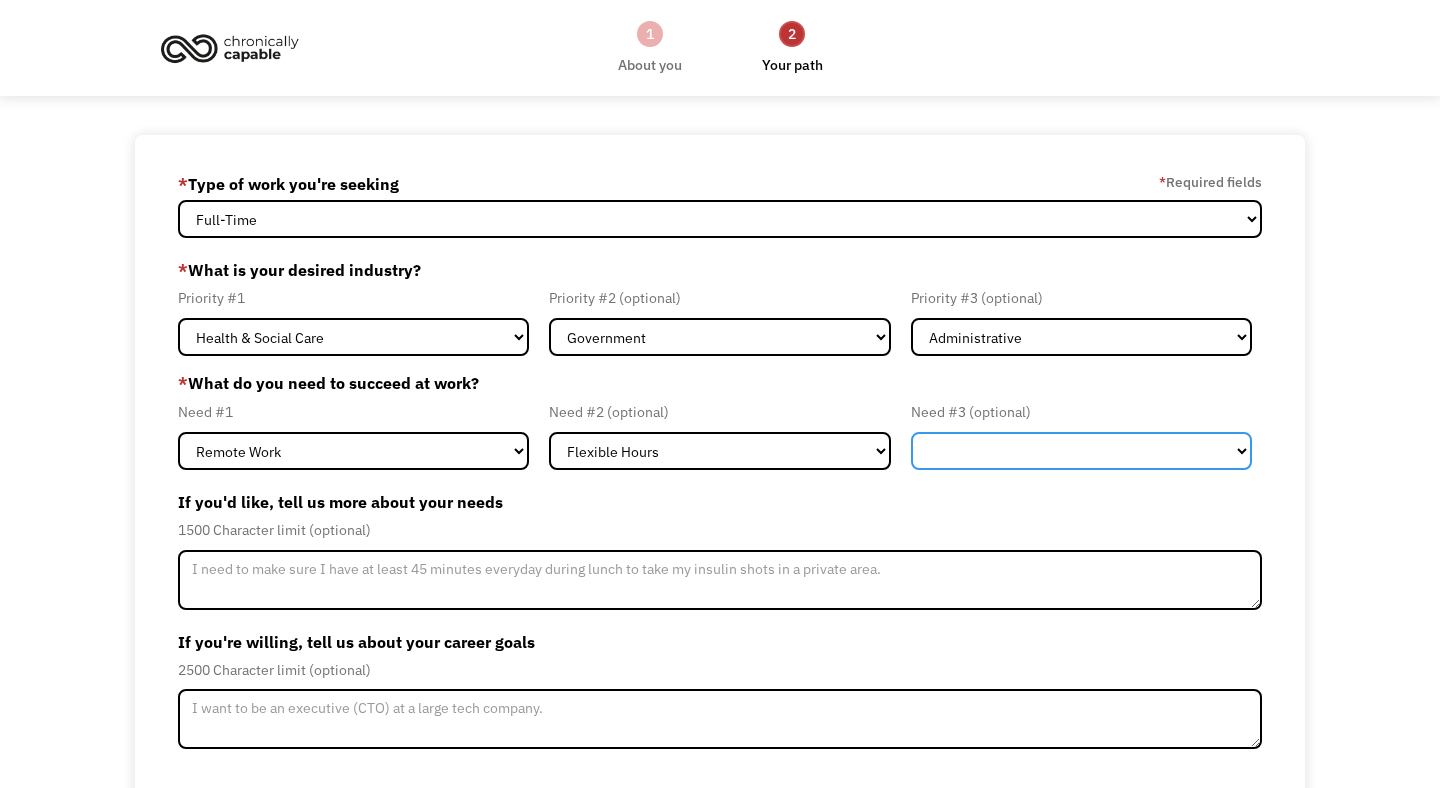 click on "Flexible Hours Remote Work Service Animal On-site Accommodations Visual Support Hearing Support Other" at bounding box center (1081, 451) 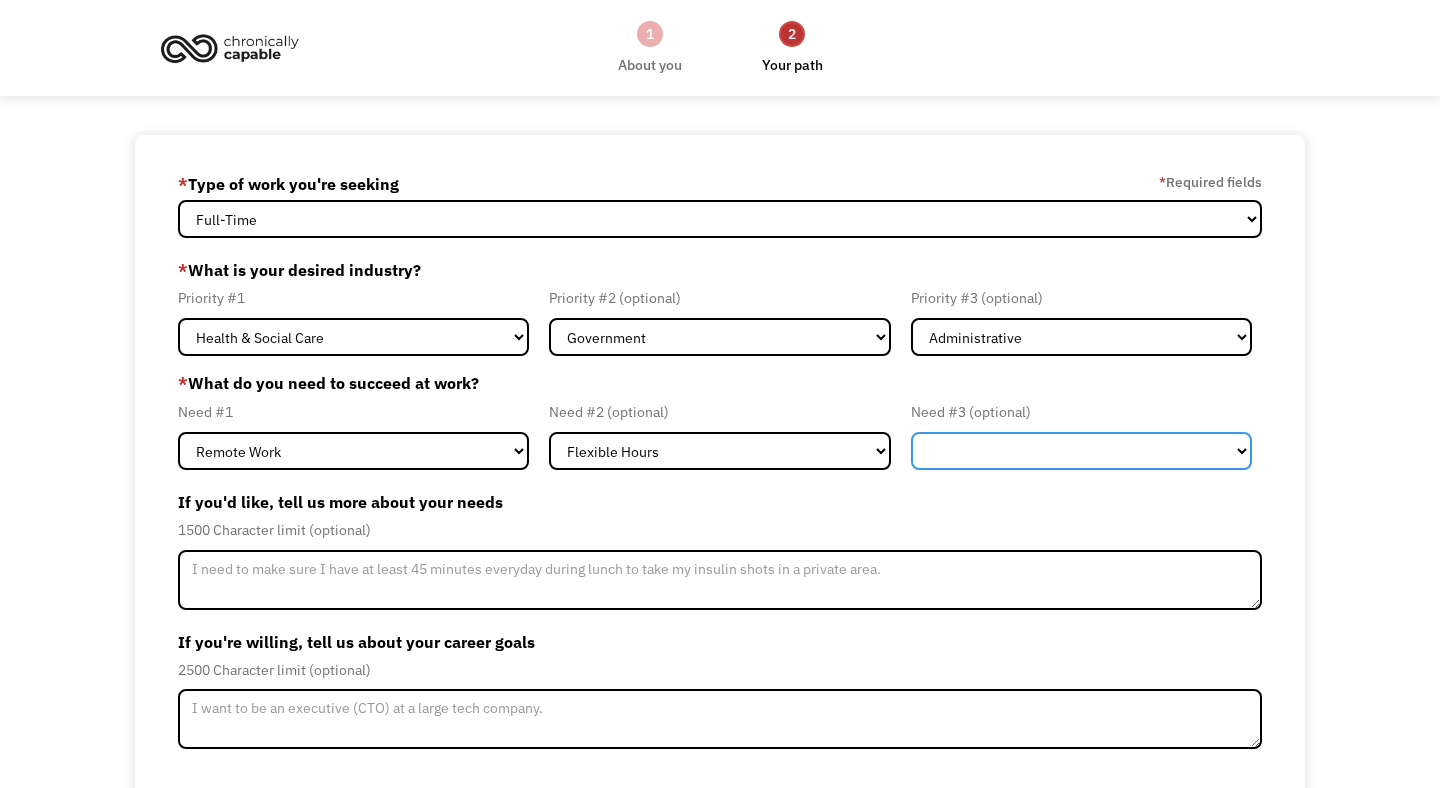 select on "Other" 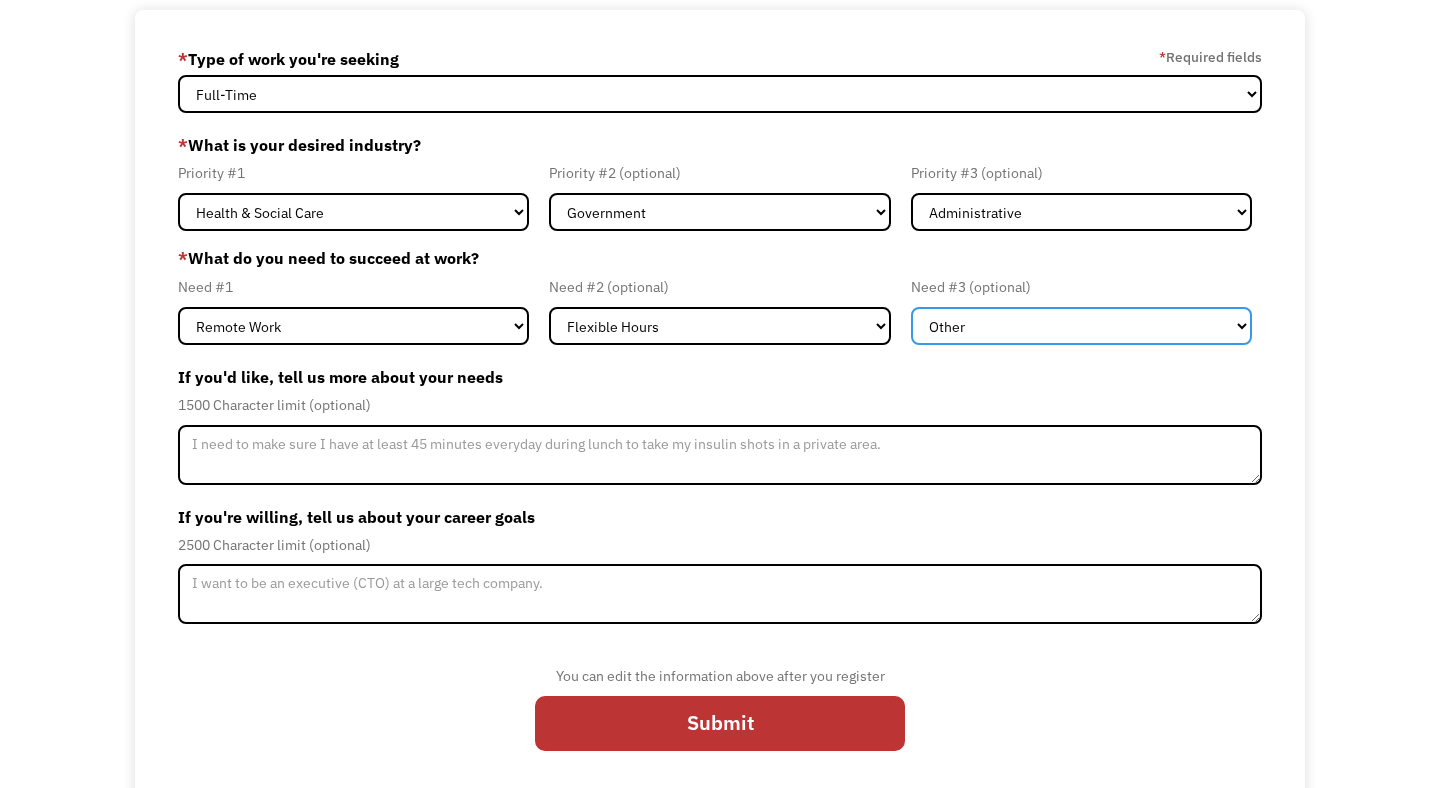 scroll, scrollTop: 136, scrollLeft: 0, axis: vertical 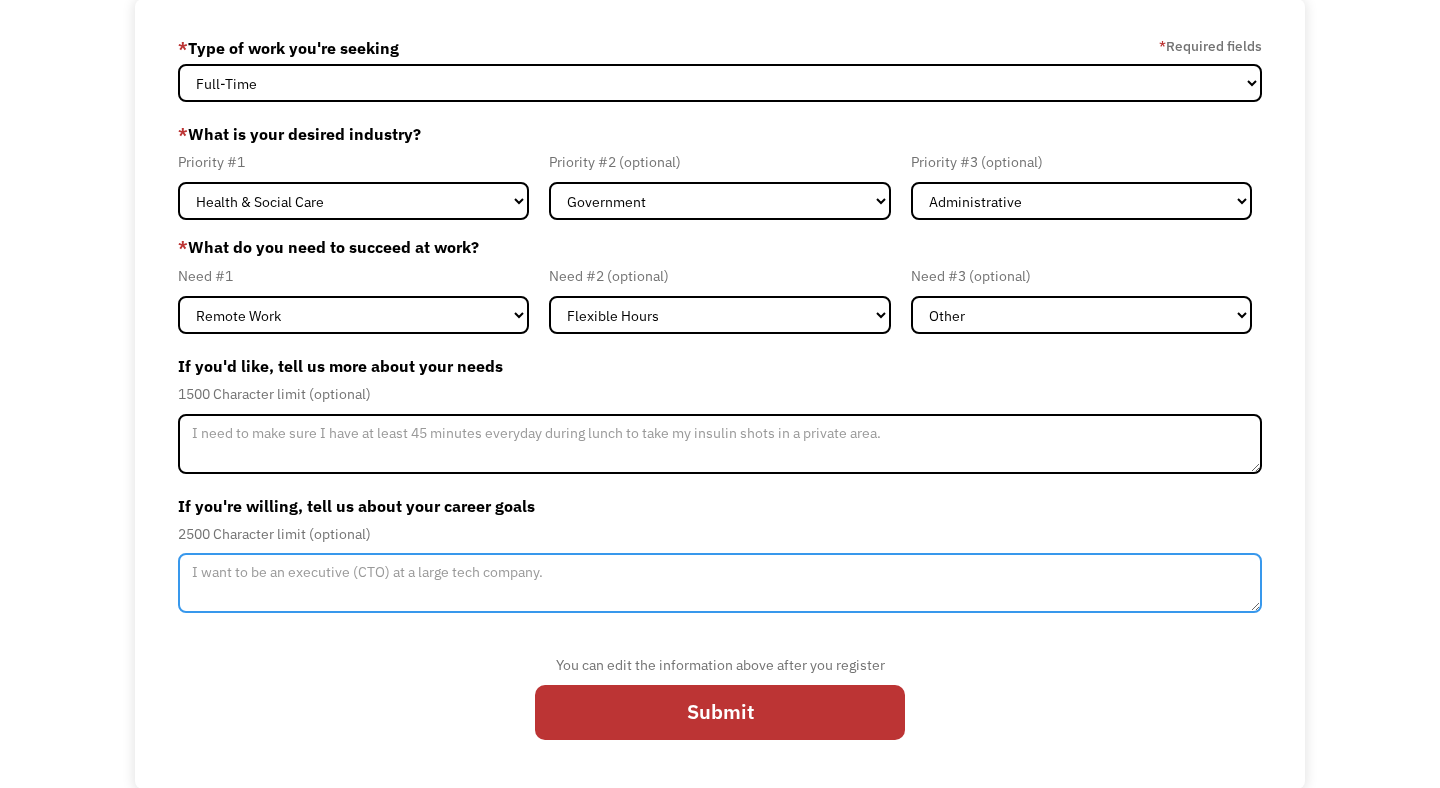 click at bounding box center [720, 583] 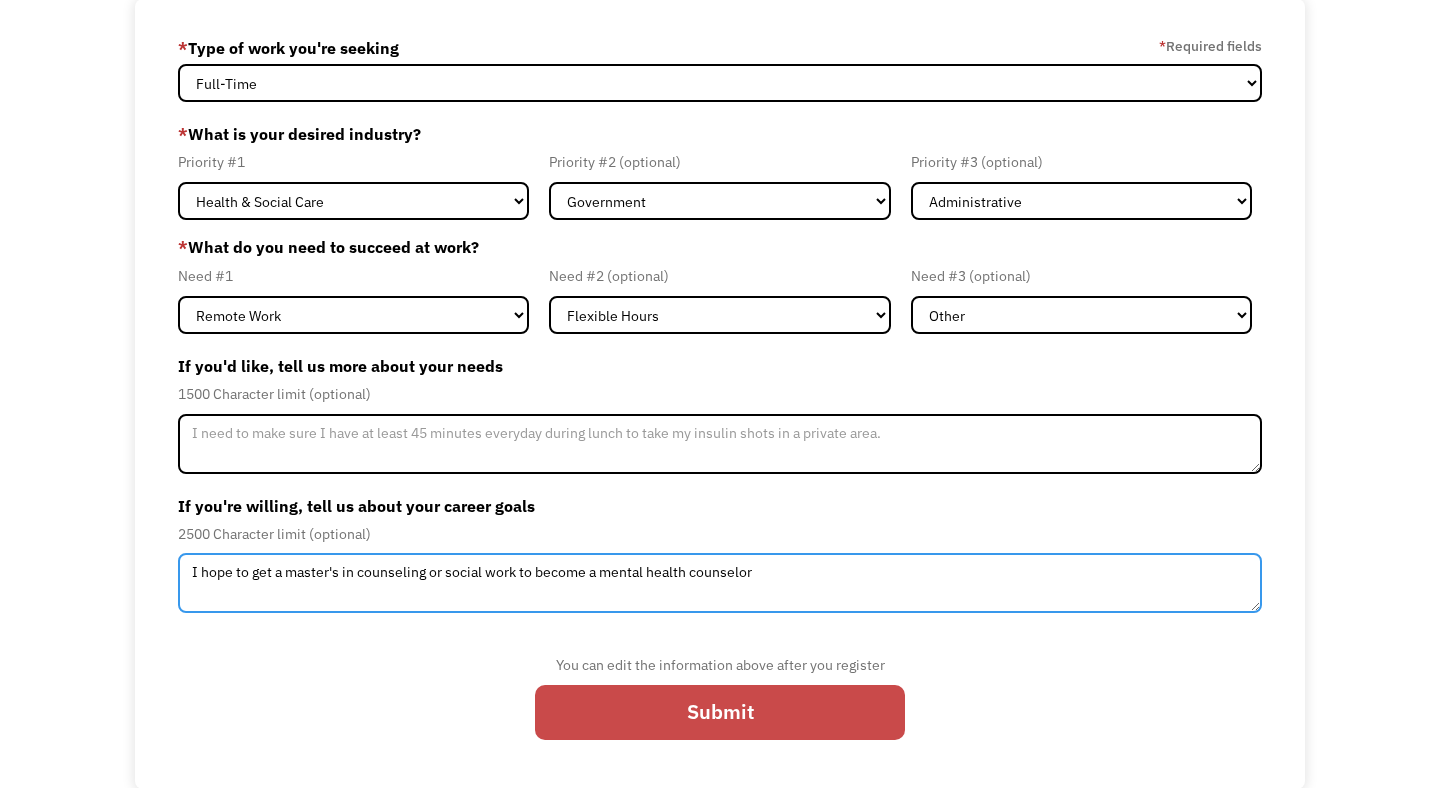 type on "I hope to get a master's in counseling or social work to become a mental health counselor" 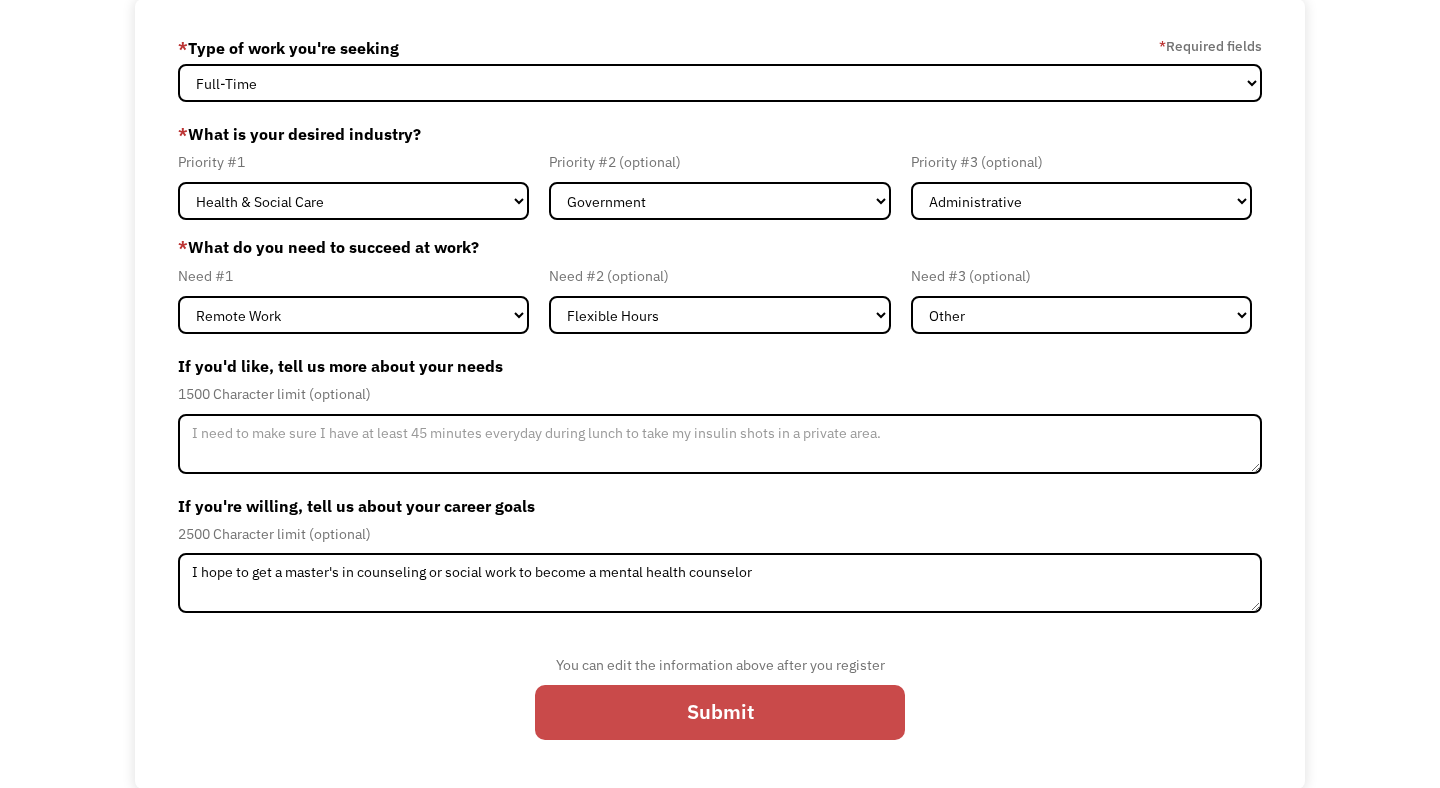 click on "Submit" at bounding box center [720, 713] 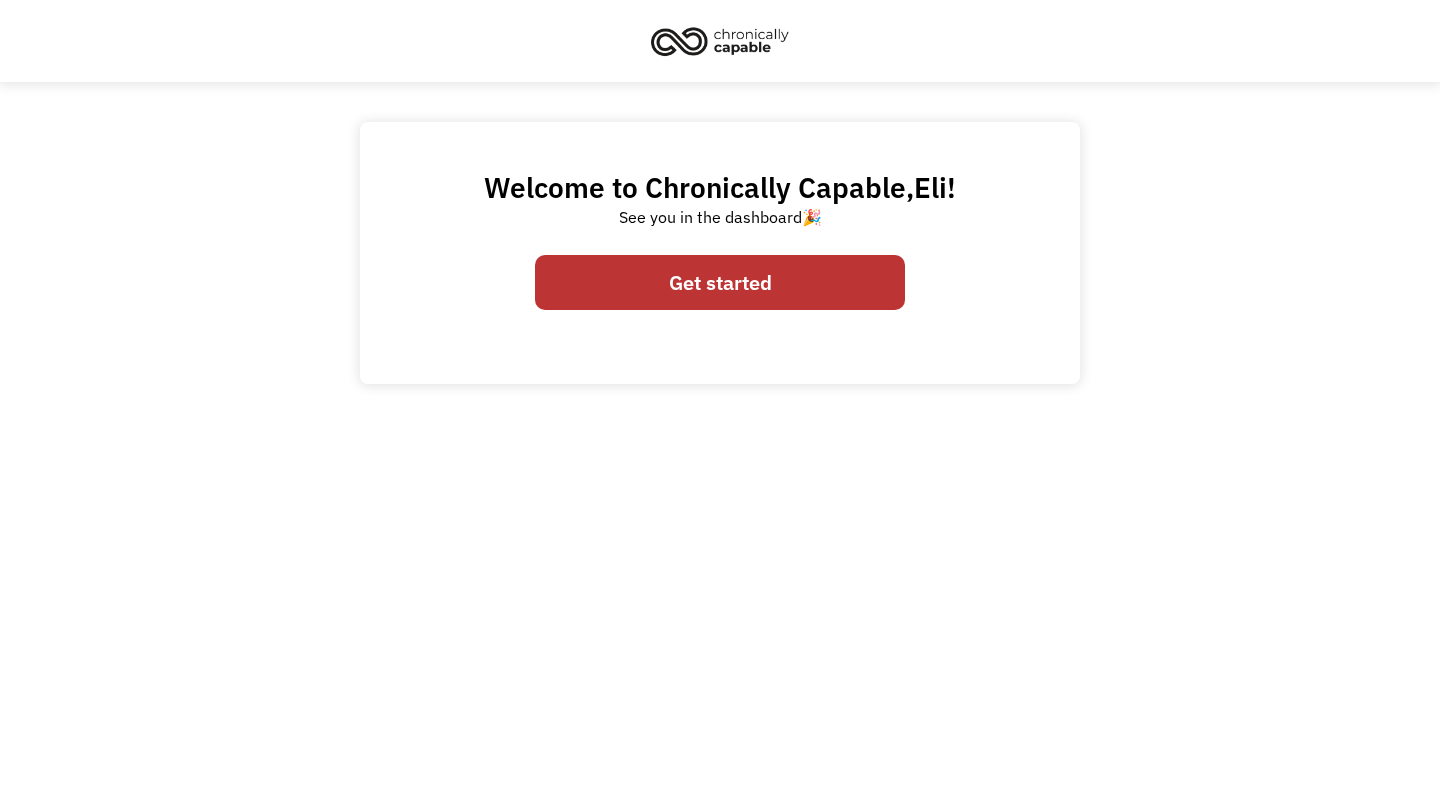 scroll, scrollTop: 0, scrollLeft: 0, axis: both 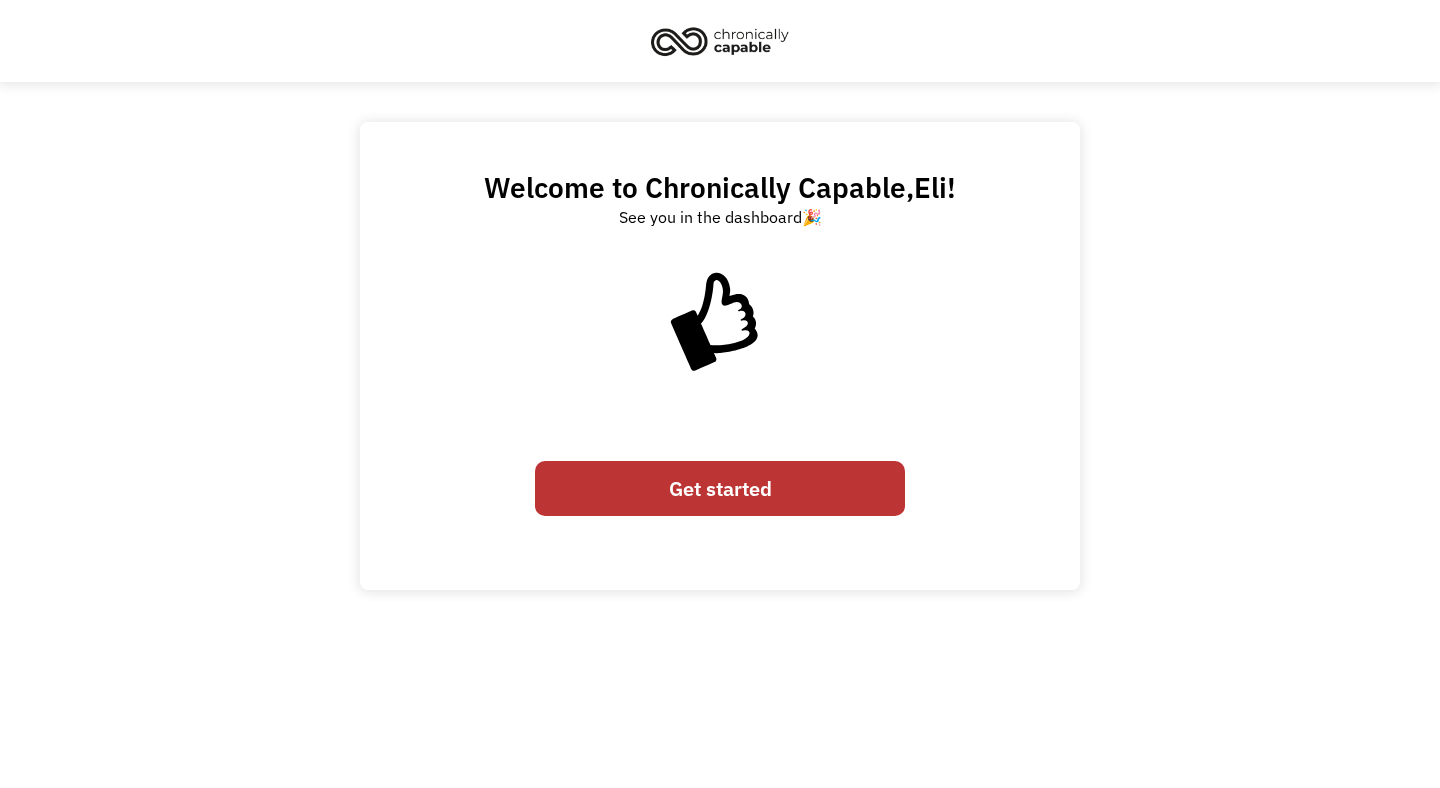 click on "Get started" at bounding box center [720, 489] 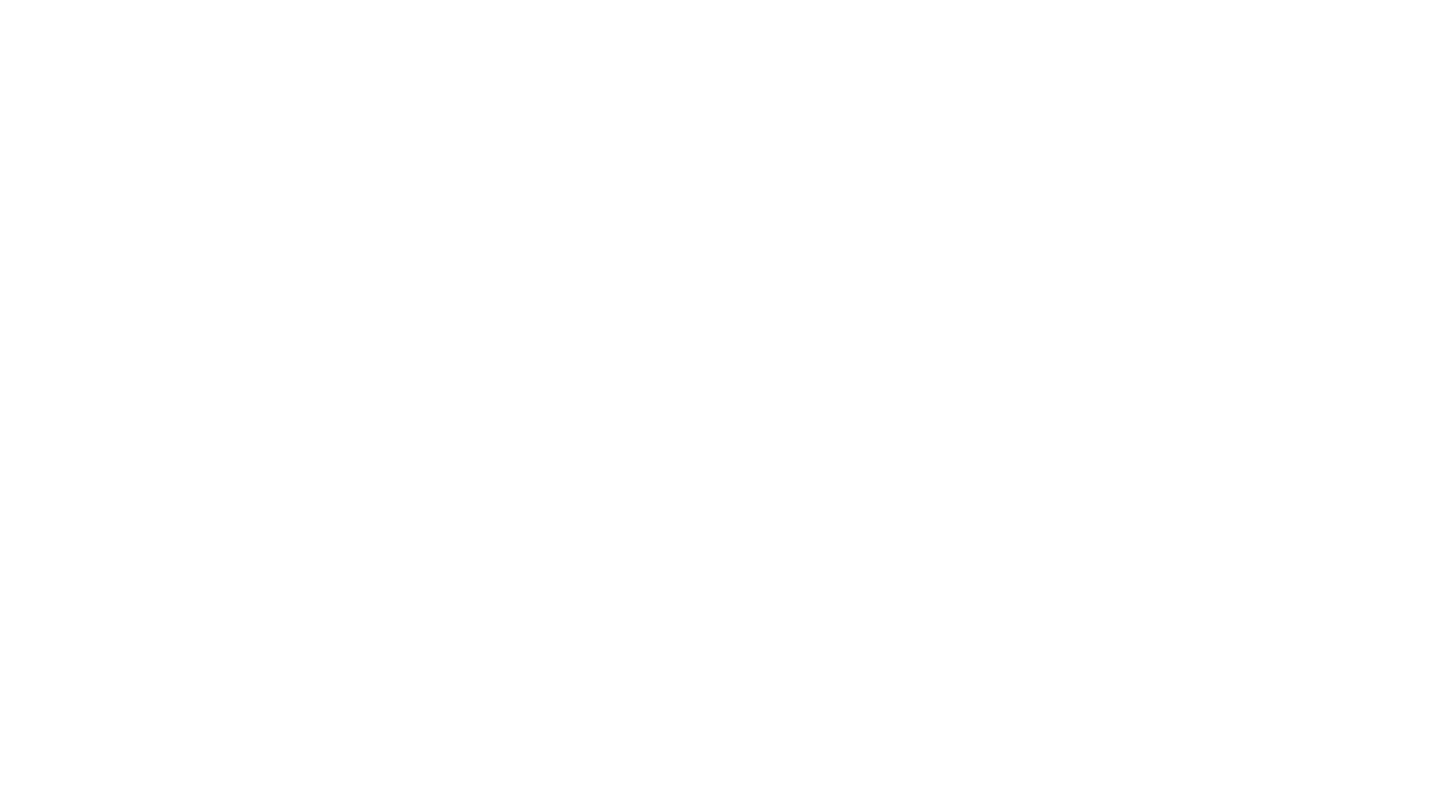 scroll, scrollTop: 0, scrollLeft: 0, axis: both 